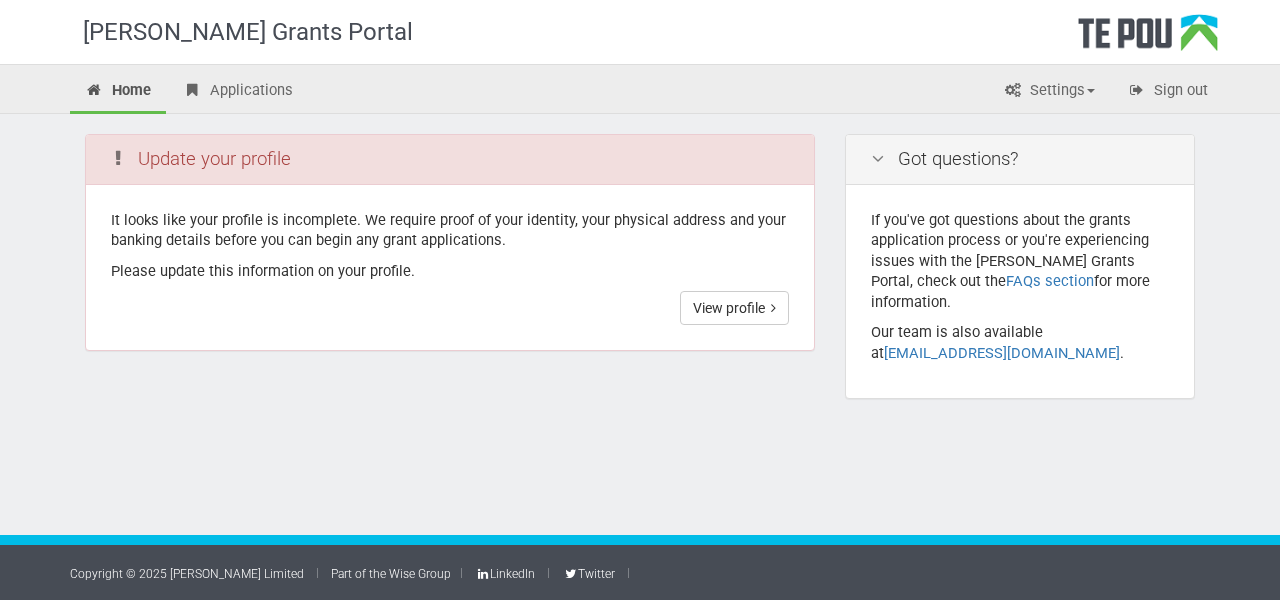 scroll, scrollTop: 0, scrollLeft: 0, axis: both 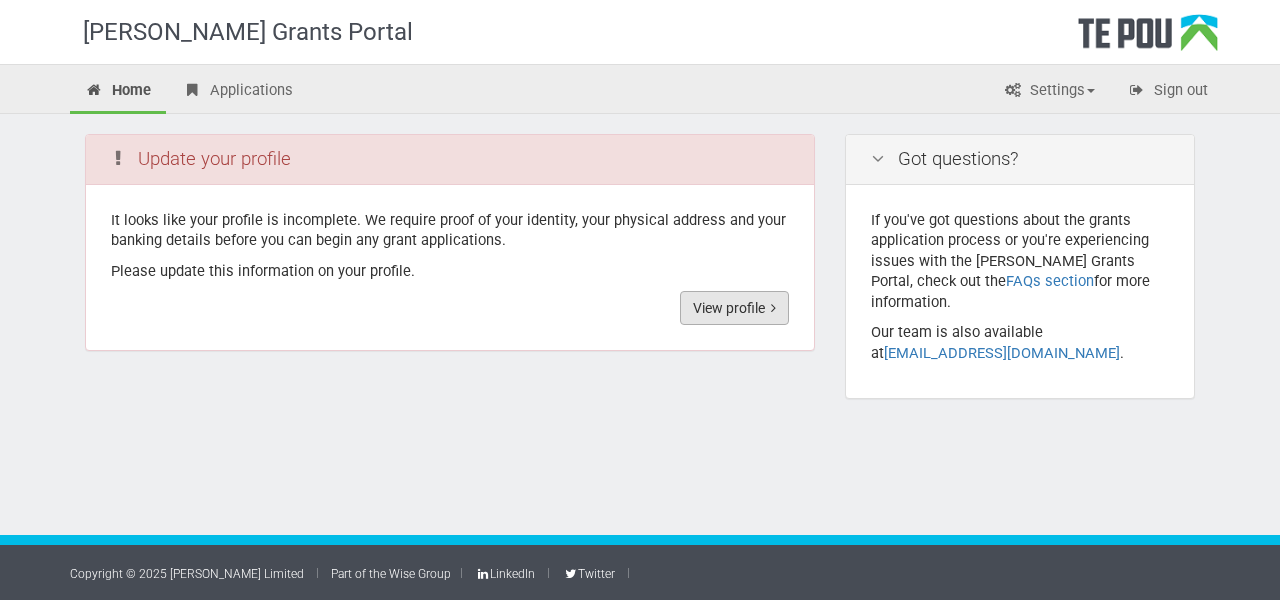 click on "View profile" at bounding box center [734, 308] 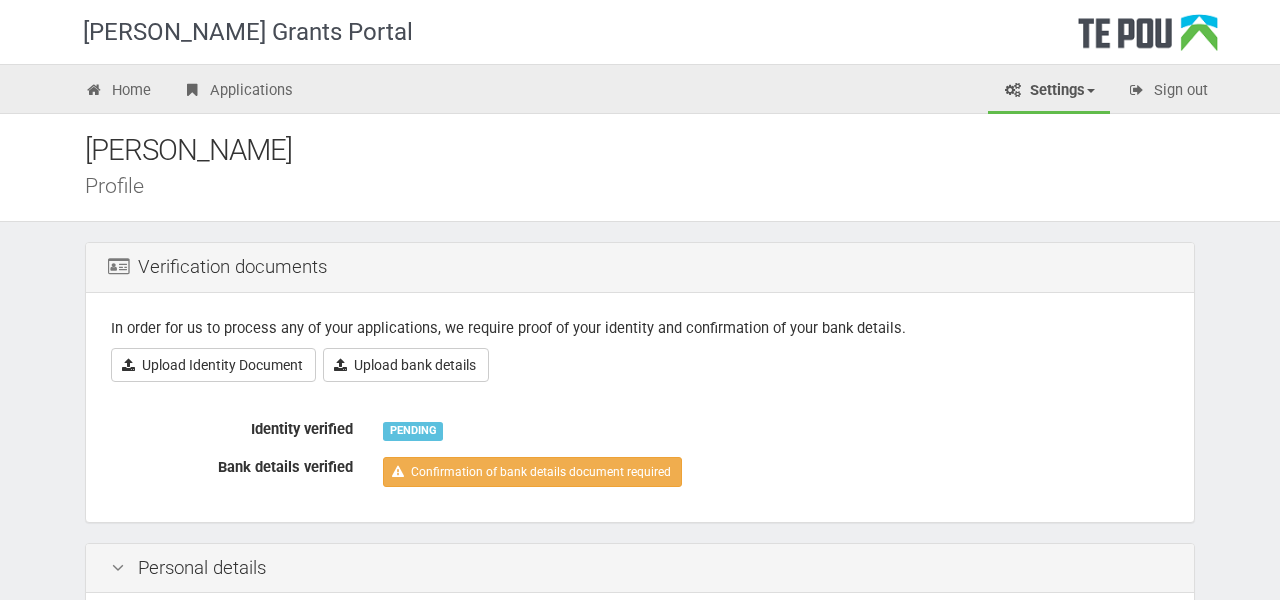 scroll, scrollTop: 0, scrollLeft: 0, axis: both 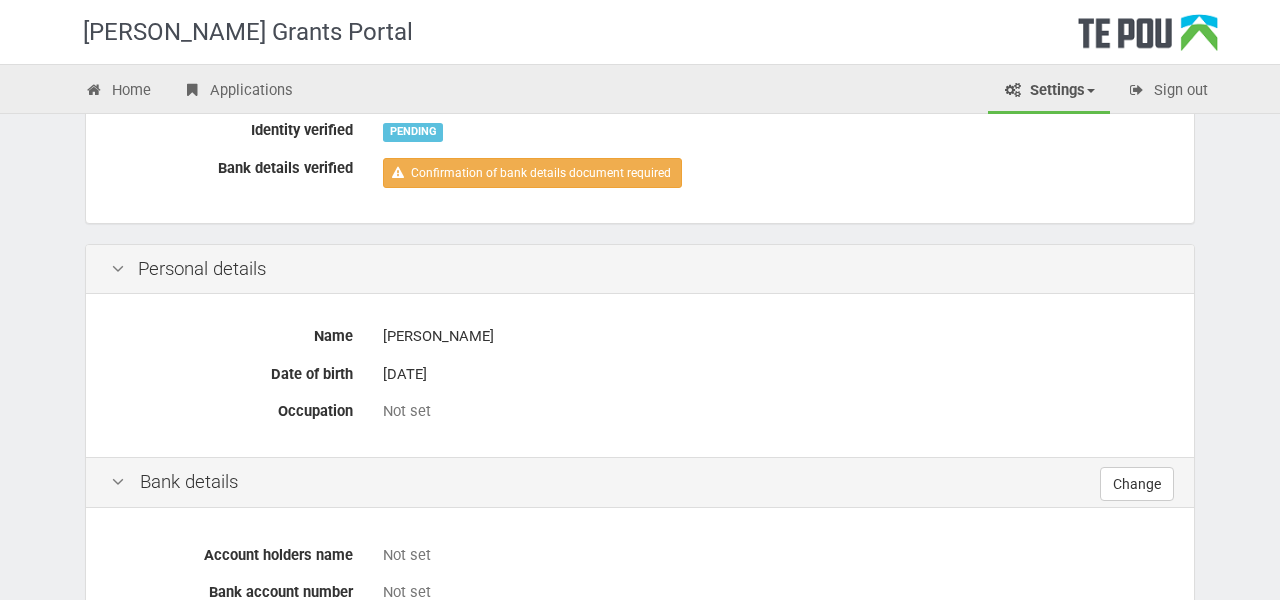 click on "Not set" at bounding box center [776, 411] 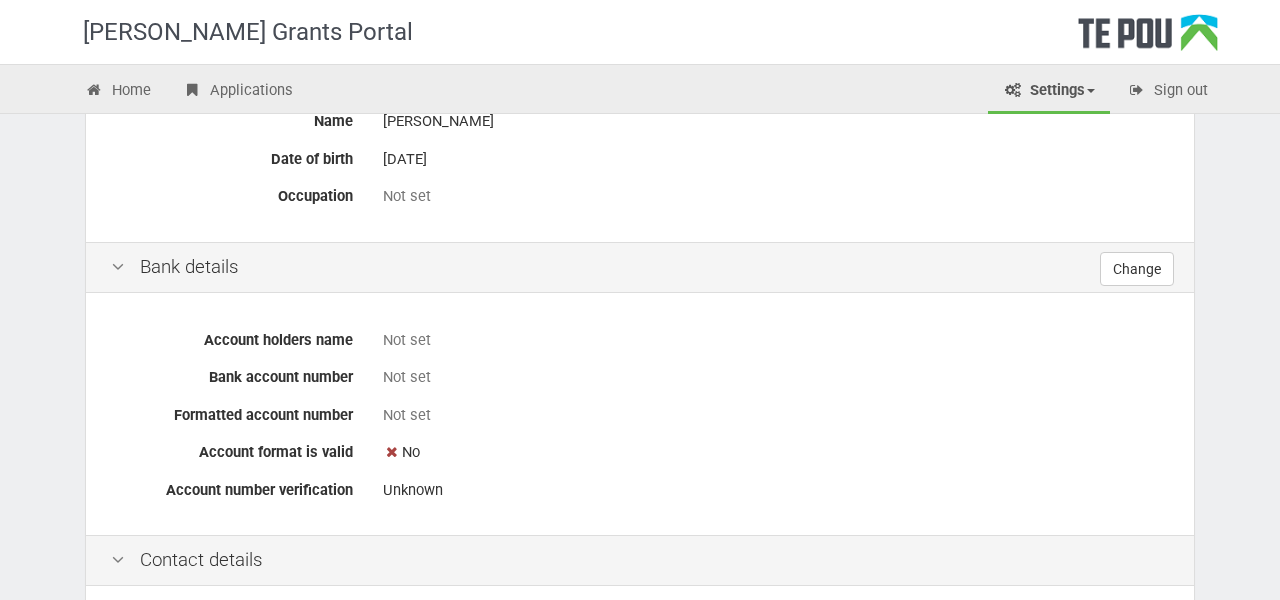 scroll, scrollTop: 575, scrollLeft: 0, axis: vertical 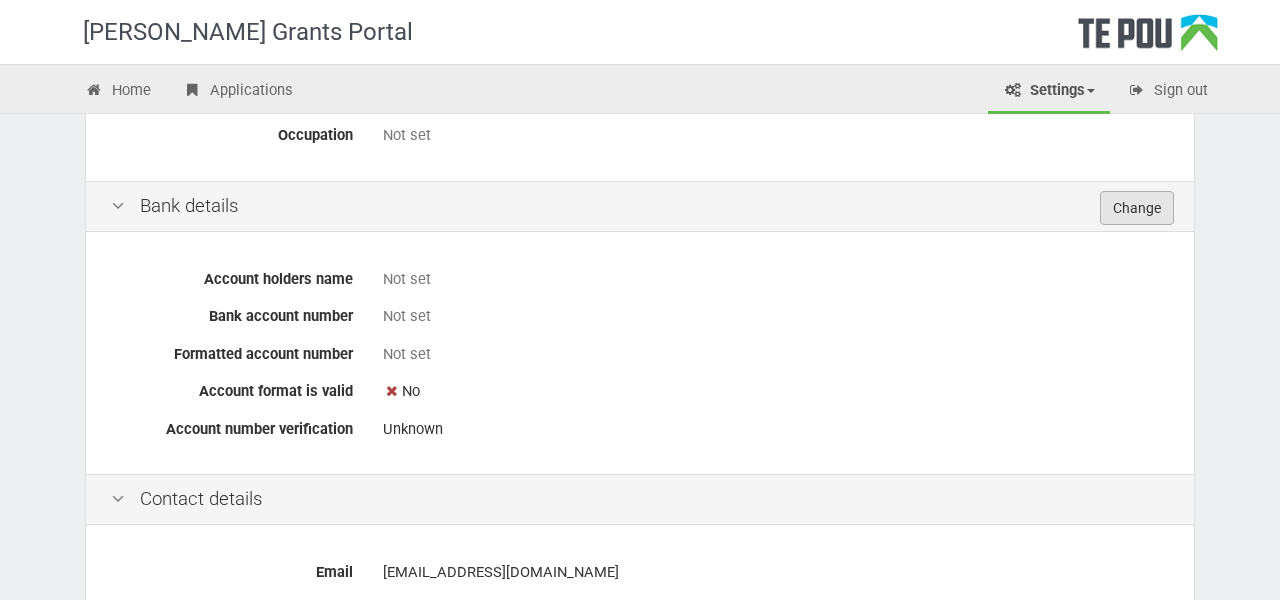 click on "Change" at bounding box center [1137, 208] 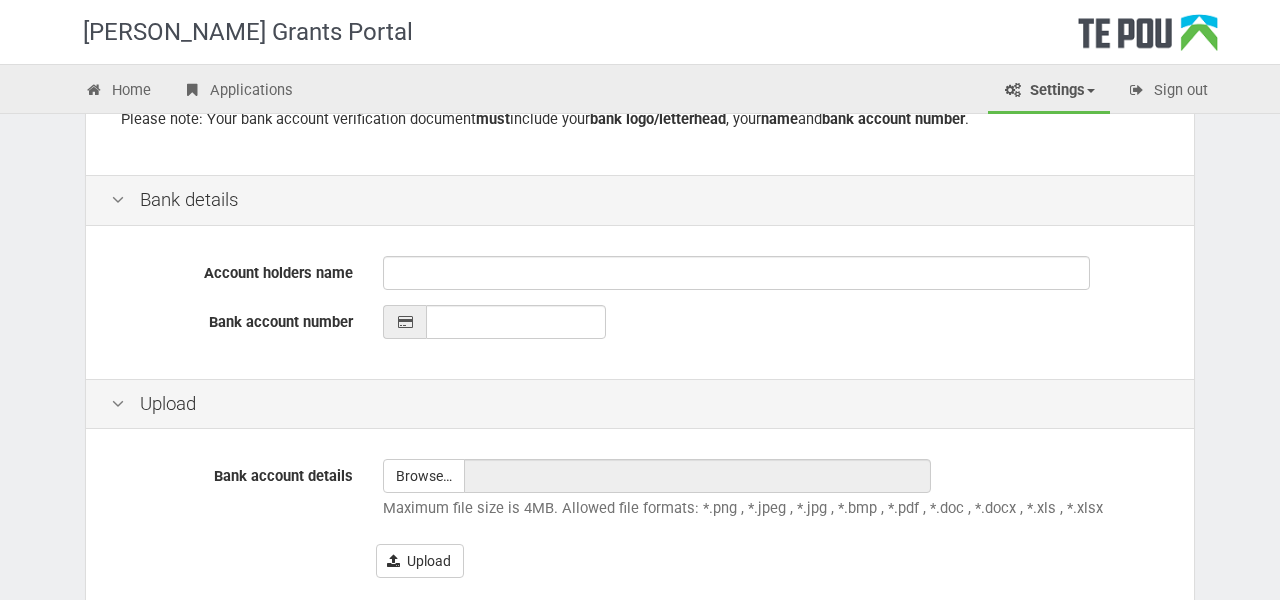 scroll, scrollTop: 545, scrollLeft: 0, axis: vertical 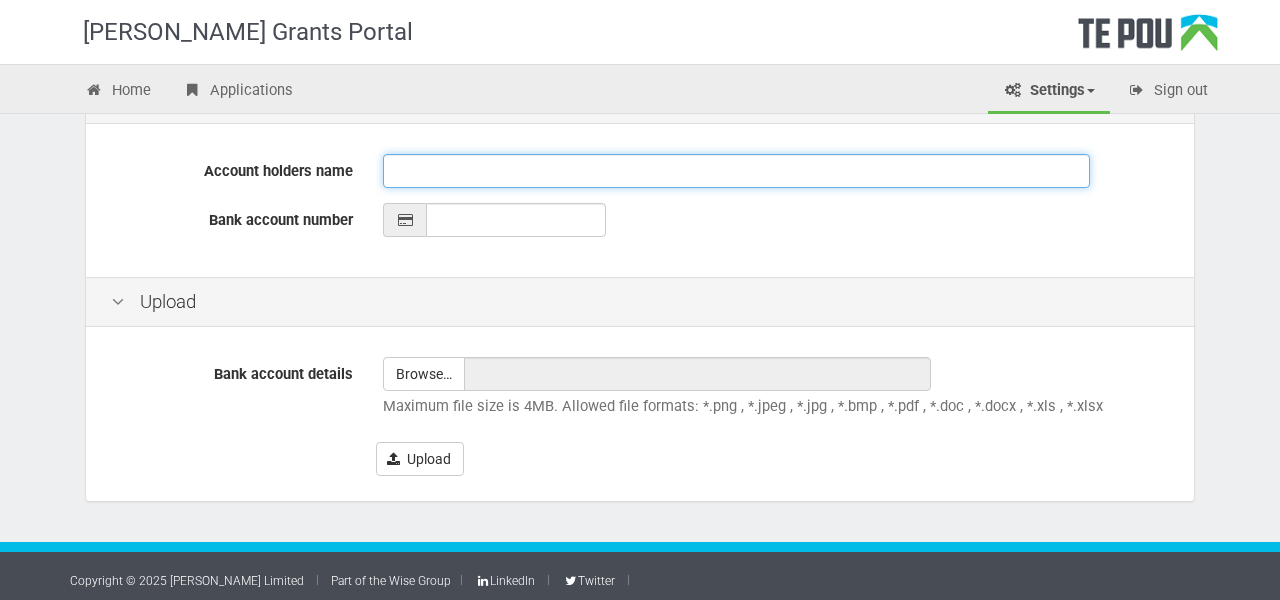 click on "Account holders name" at bounding box center [736, 171] 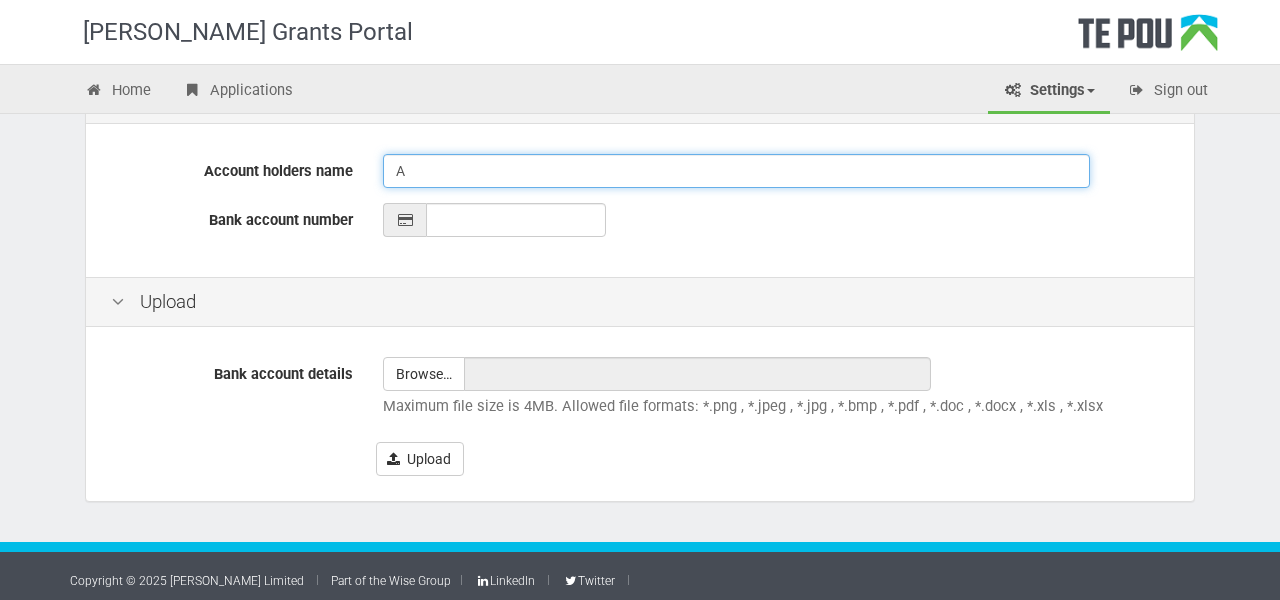 scroll, scrollTop: 543, scrollLeft: 0, axis: vertical 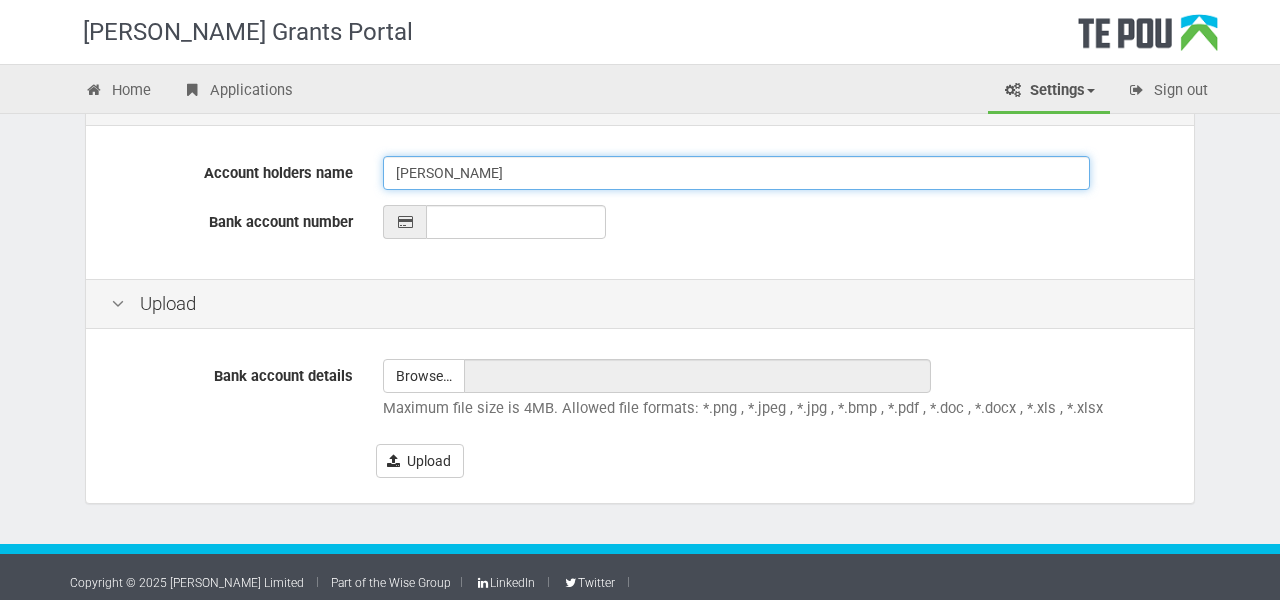 type on "AA BISAGA" 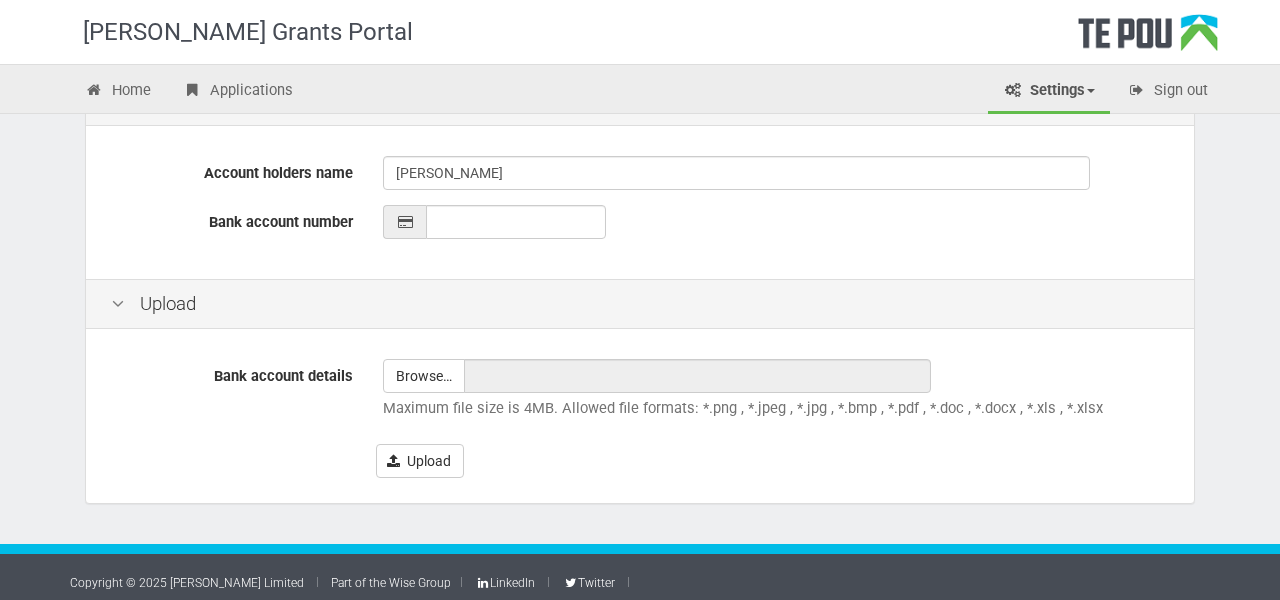 click at bounding box center (405, 222) 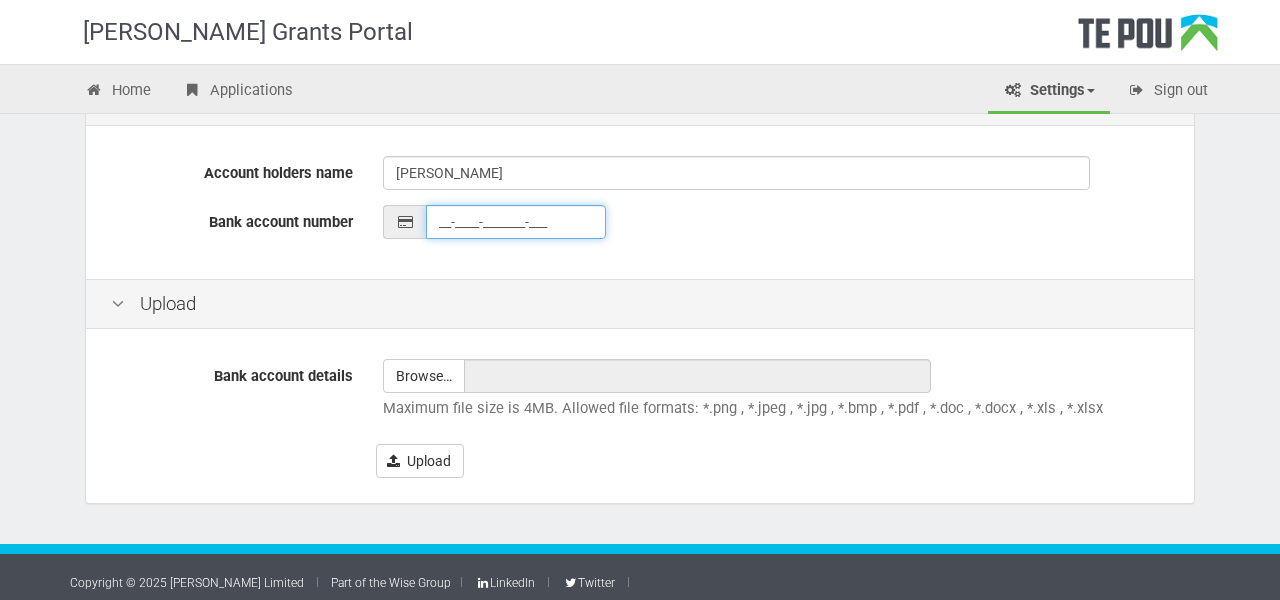 click on "__-____-_______-___" at bounding box center (516, 222) 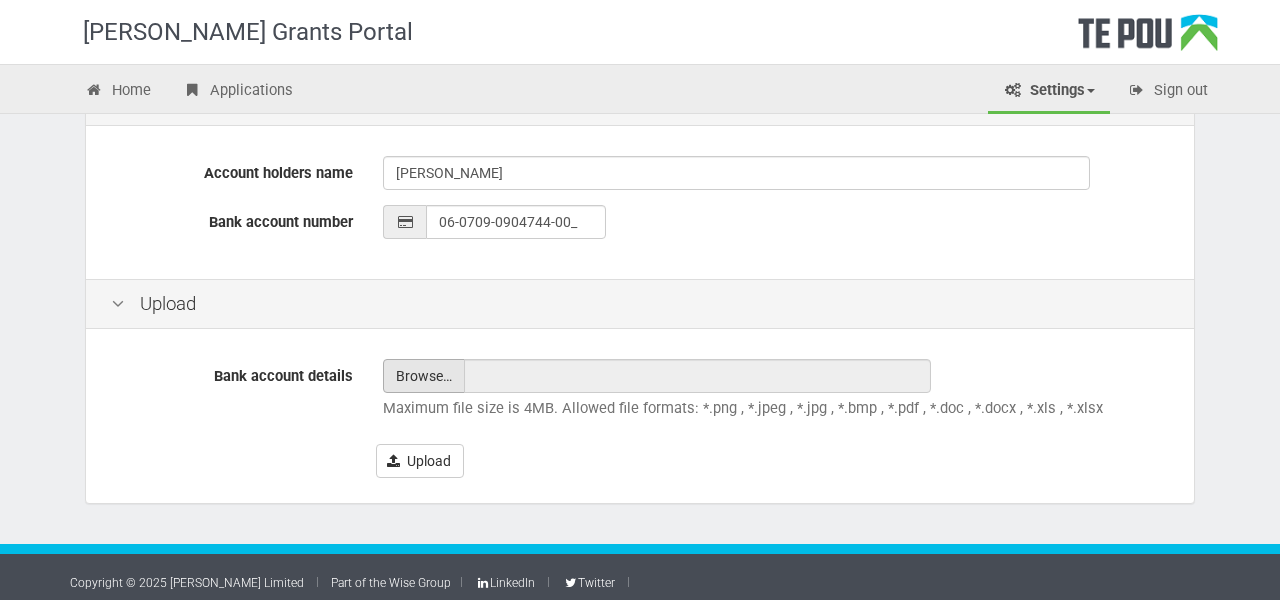 type on "06-0709-0904744-00" 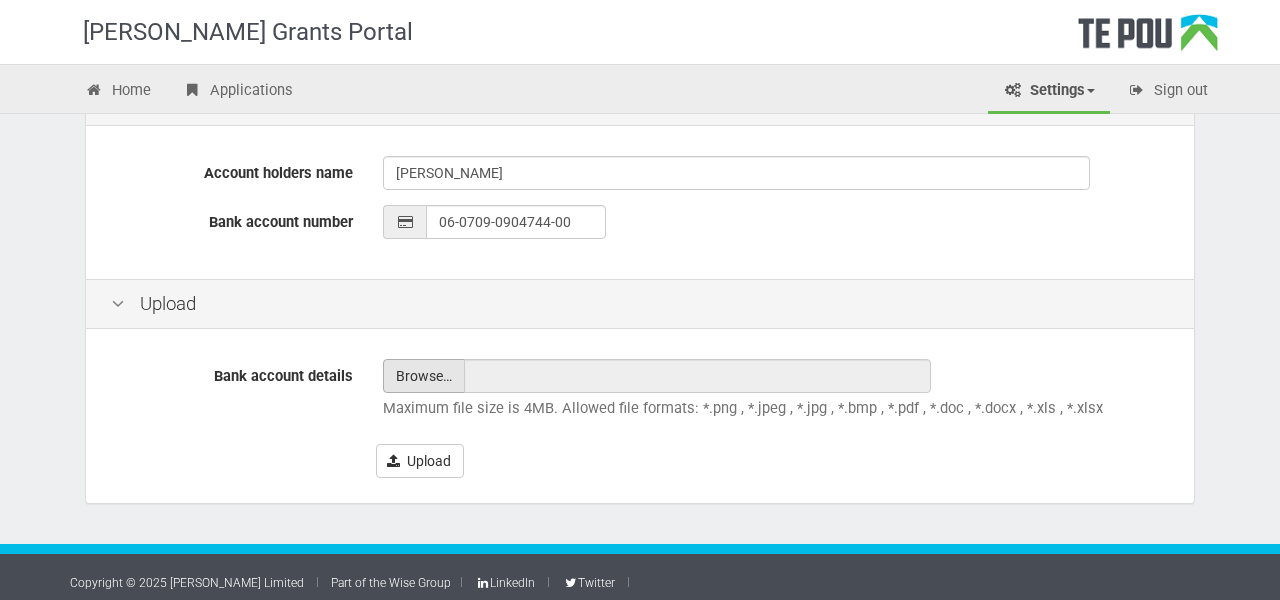 click at bounding box center [424, 376] 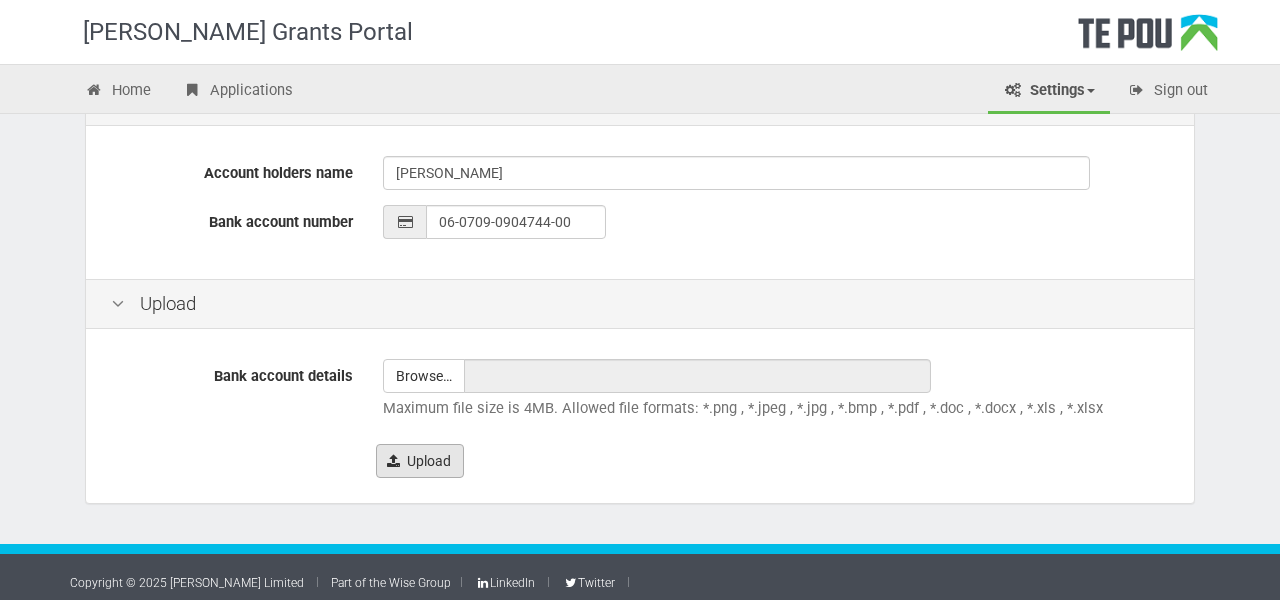 click on "Upload" at bounding box center [420, 461] 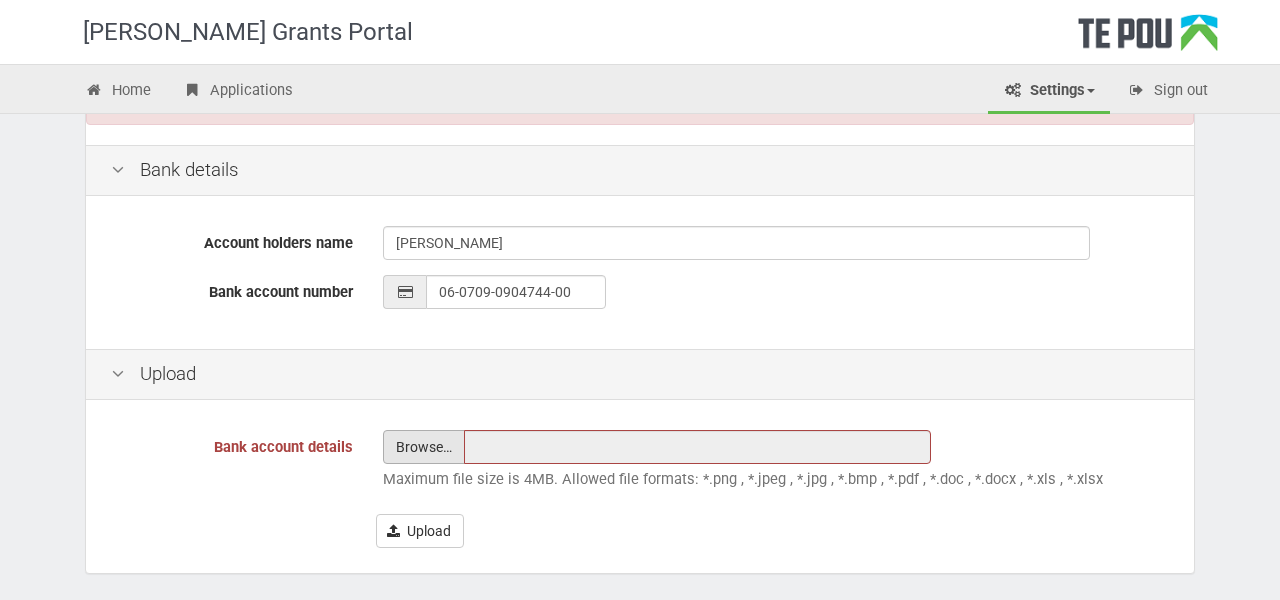click at bounding box center (424, 447) 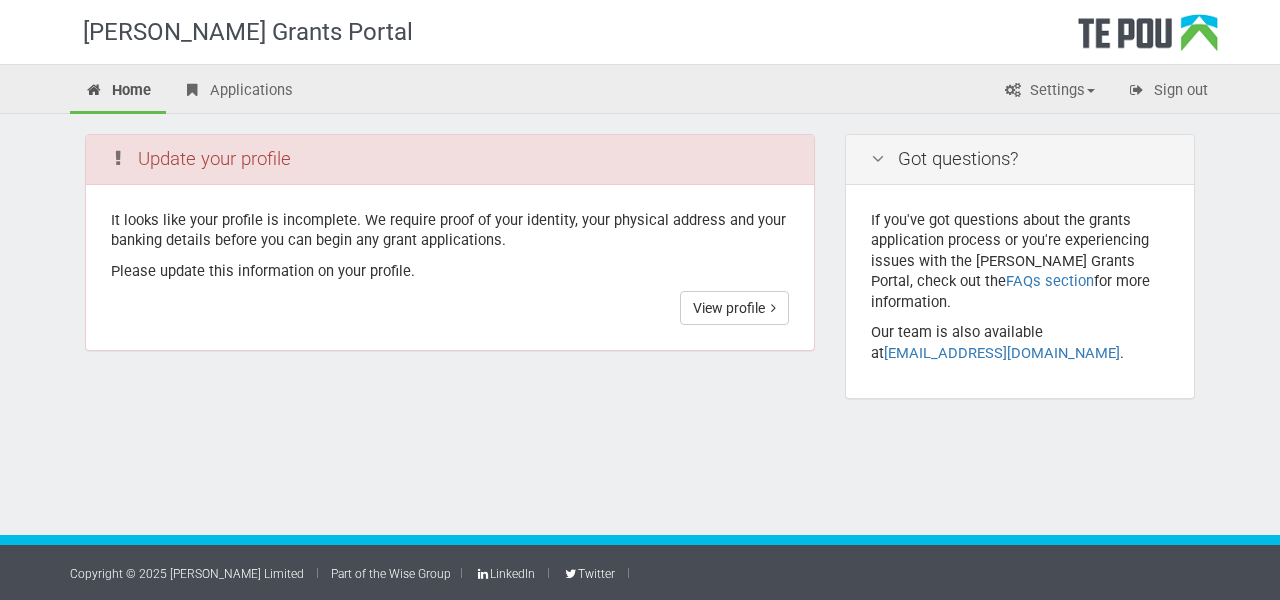 scroll, scrollTop: 0, scrollLeft: 0, axis: both 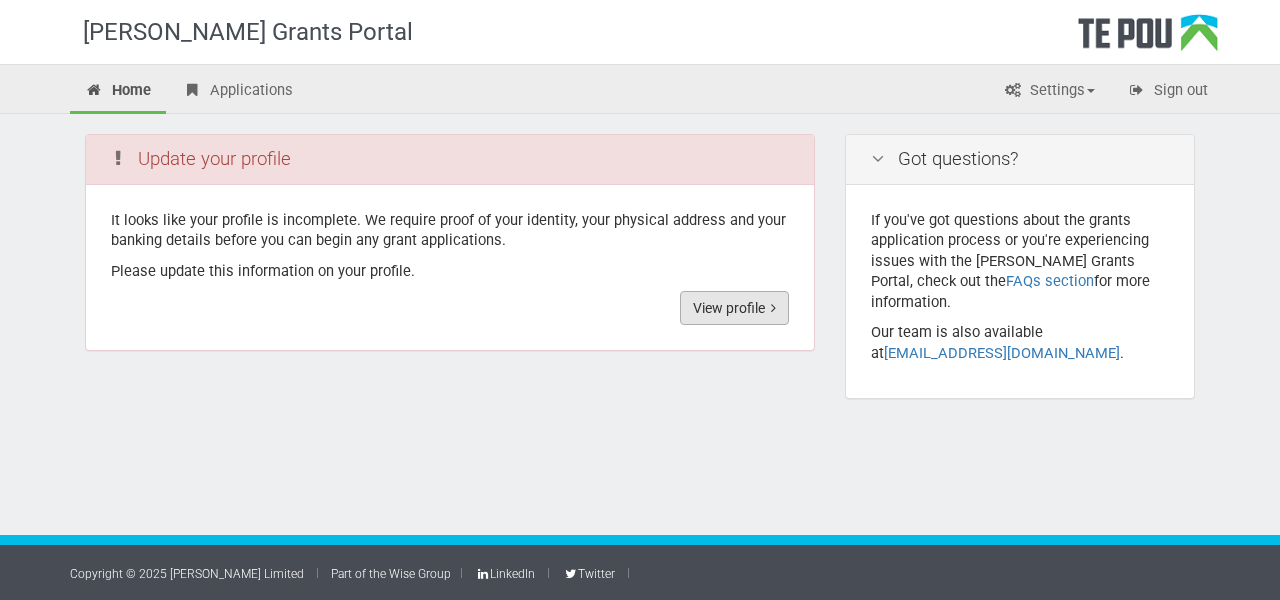 click on "View profile" at bounding box center (734, 308) 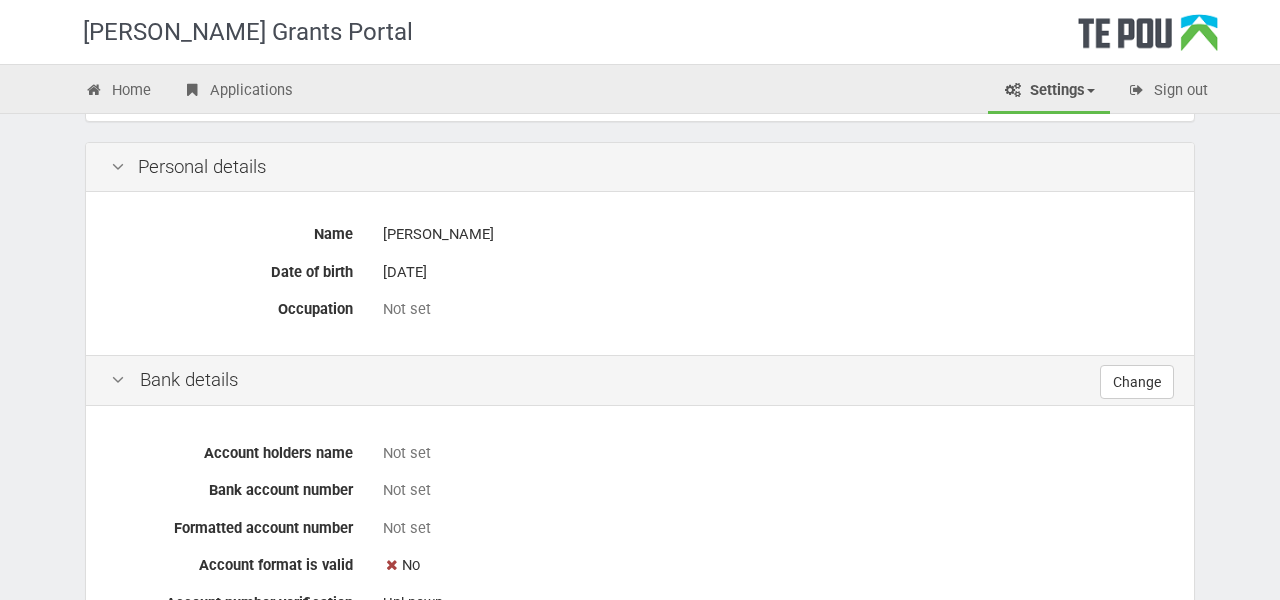 scroll, scrollTop: 402, scrollLeft: 0, axis: vertical 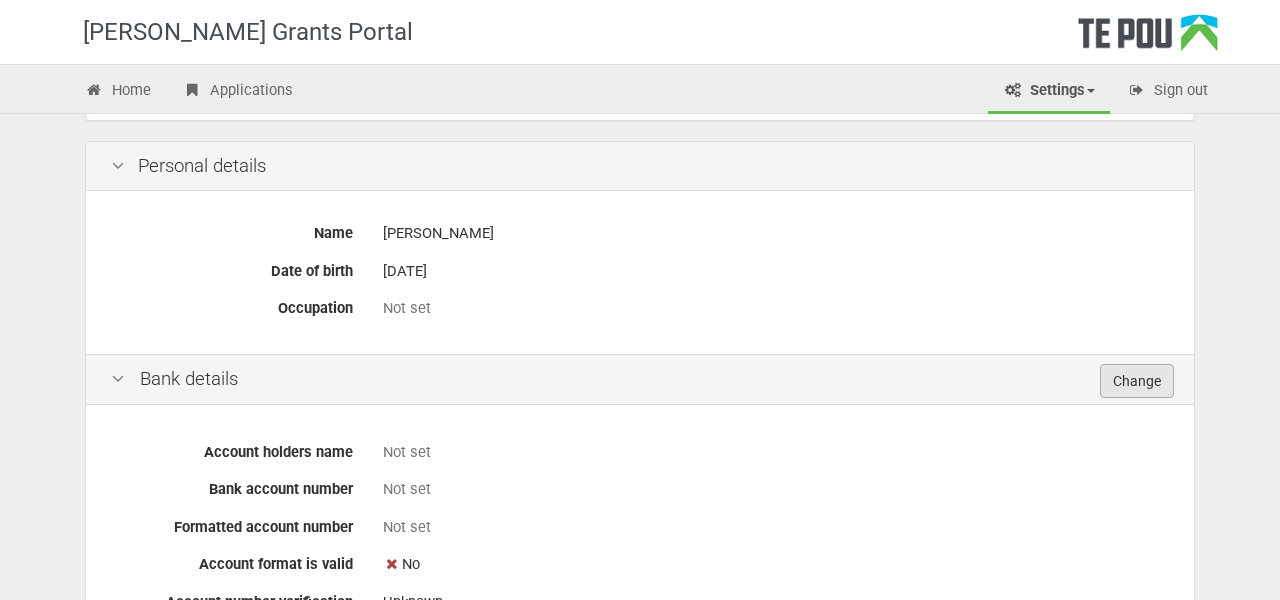 click on "Change" at bounding box center [1137, 381] 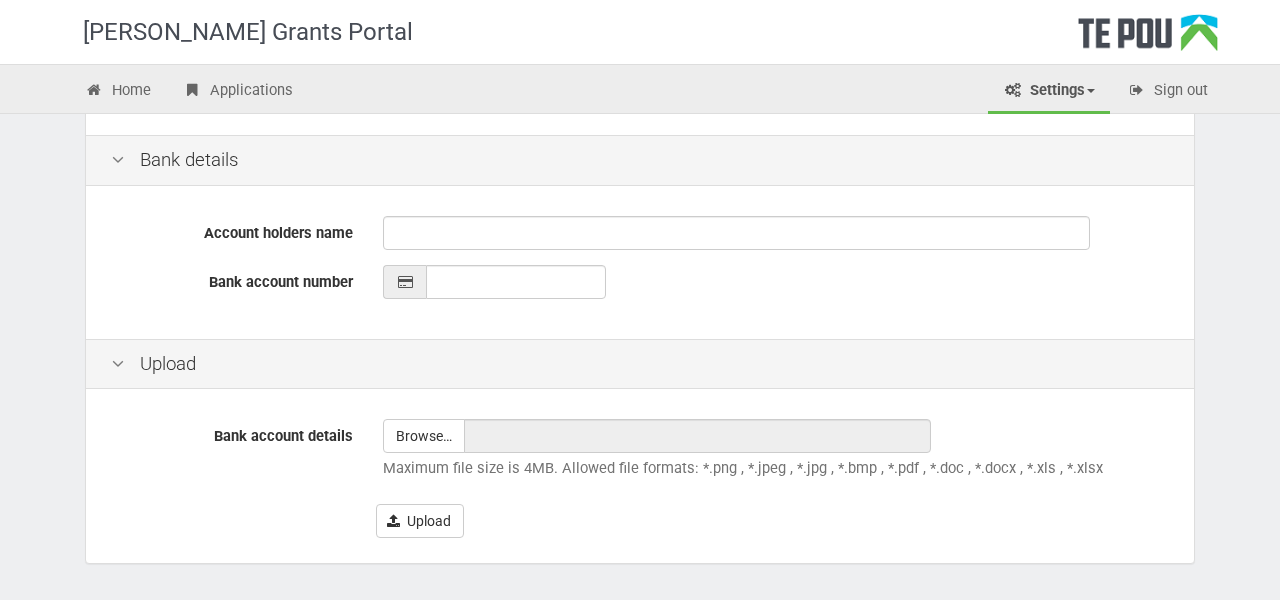 scroll, scrollTop: 488, scrollLeft: 0, axis: vertical 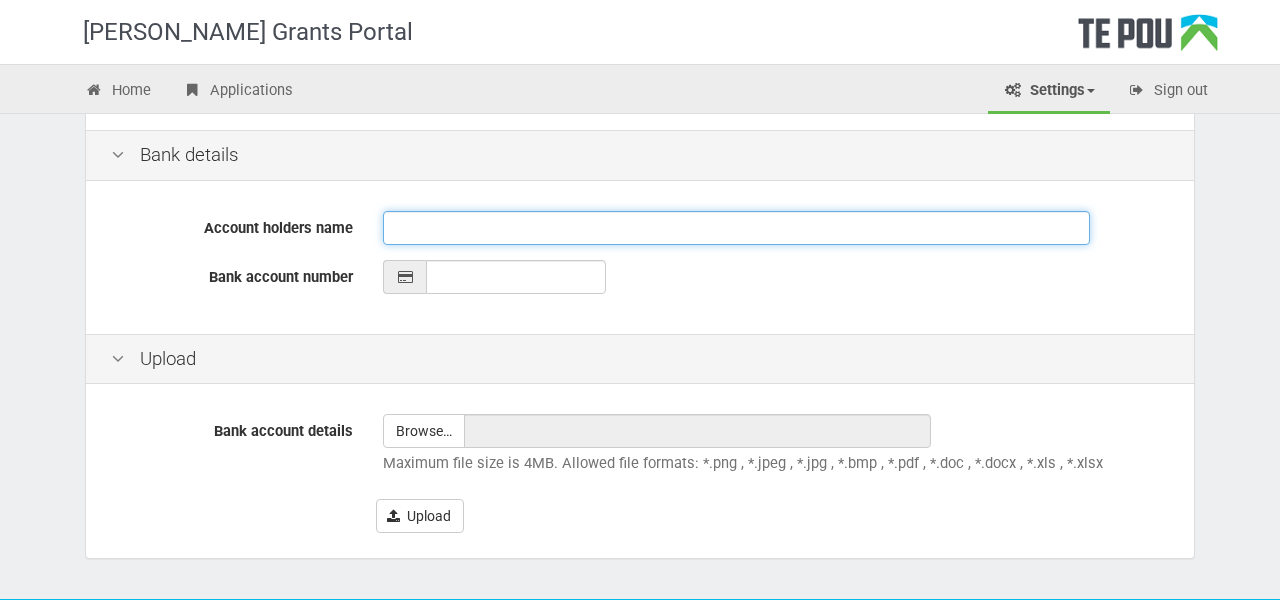click on "Account holders name" at bounding box center (736, 228) 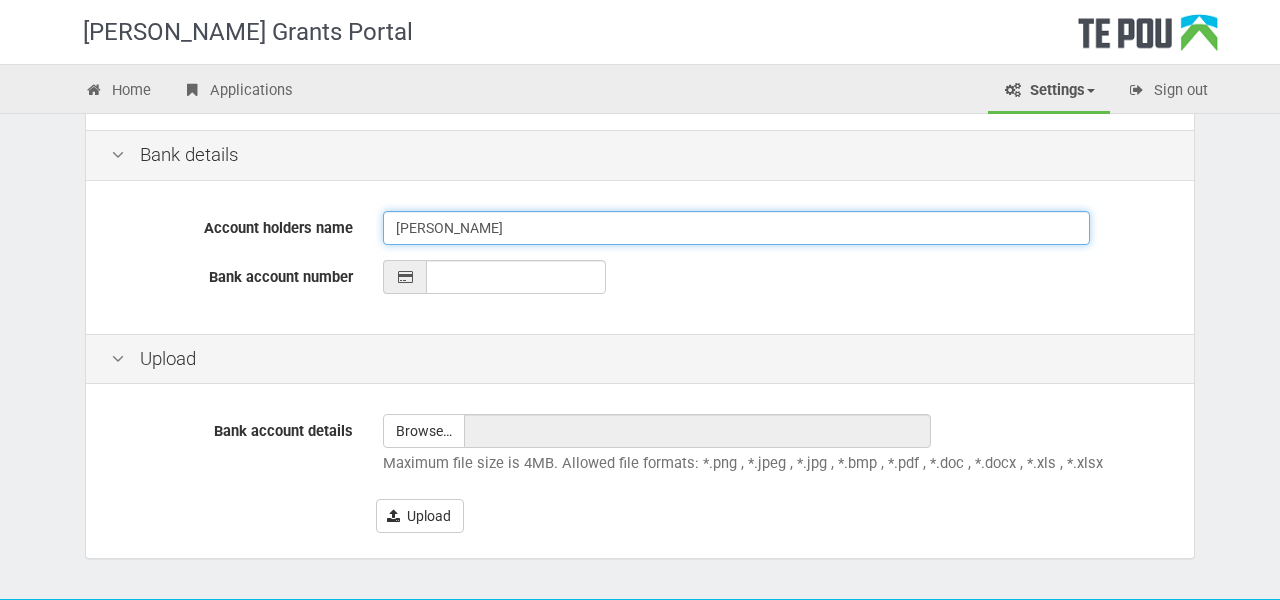 type on "AA BISAGA" 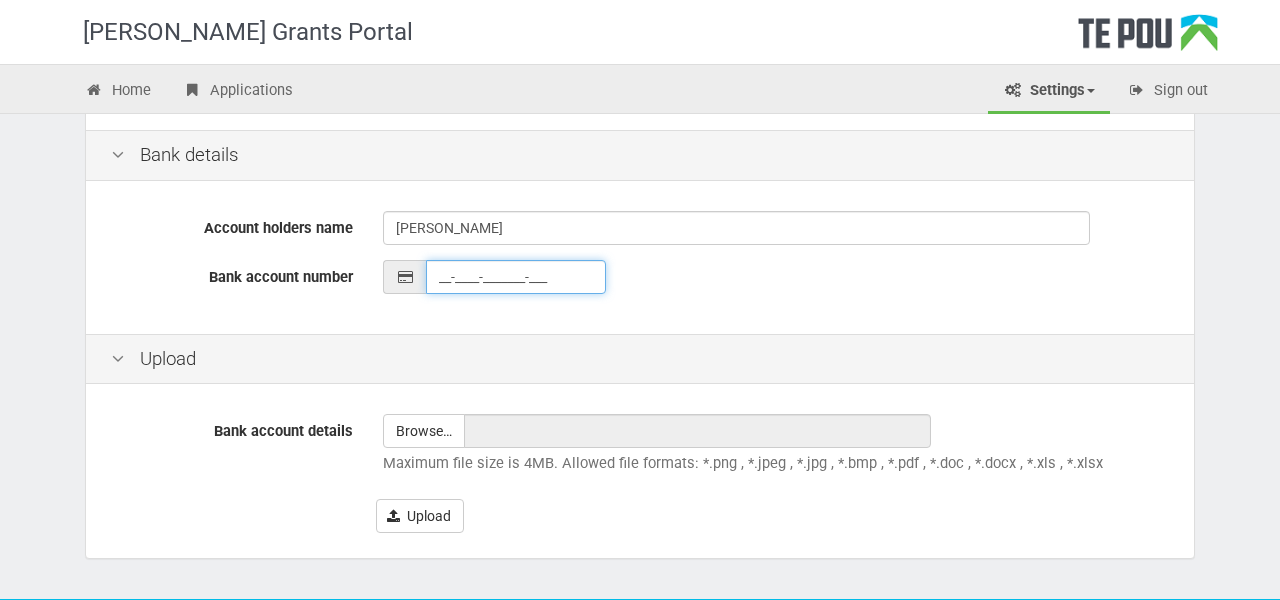 click on "__-____-_______-___" at bounding box center [516, 277] 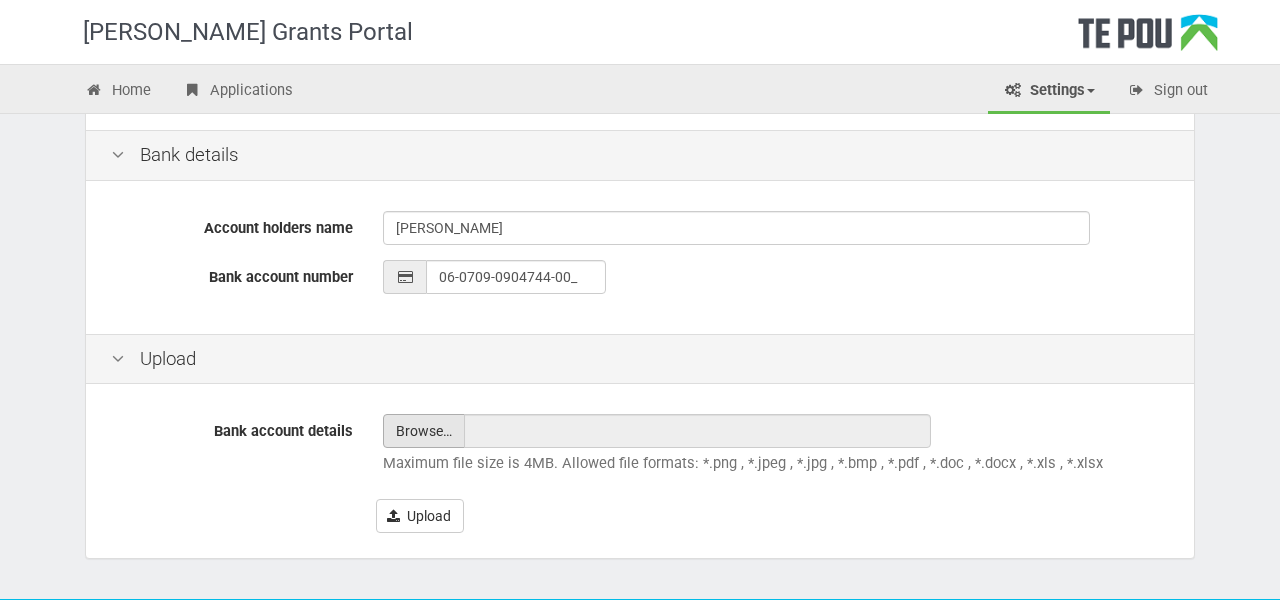 type on "06-0709-0904744-00" 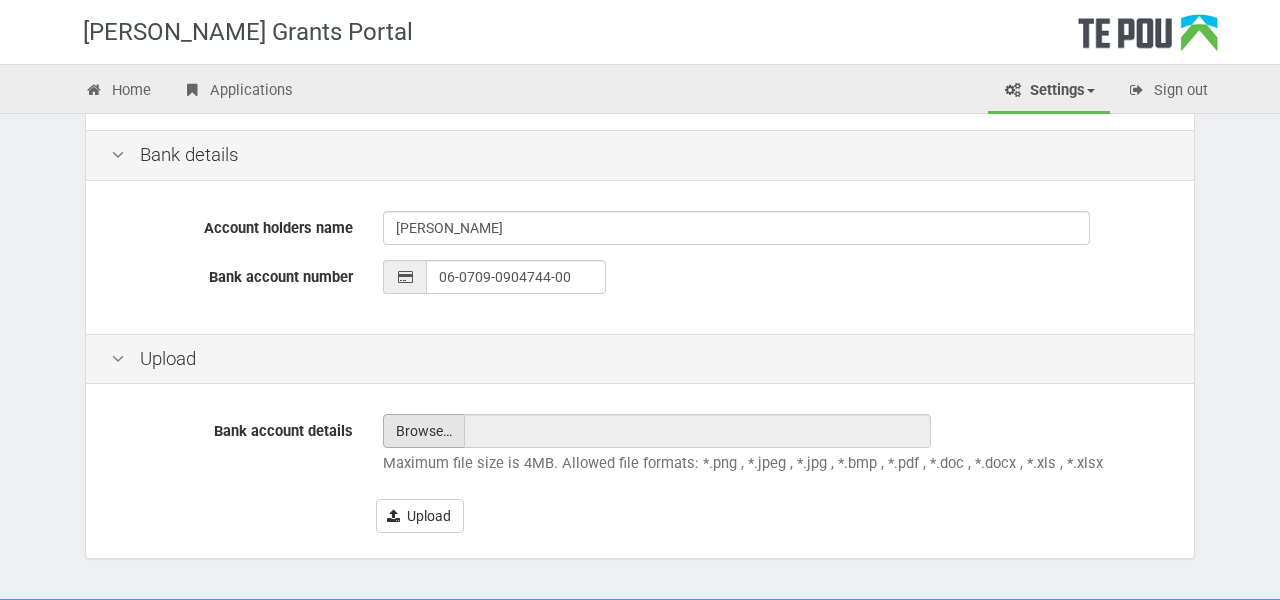 click at bounding box center [424, 431] 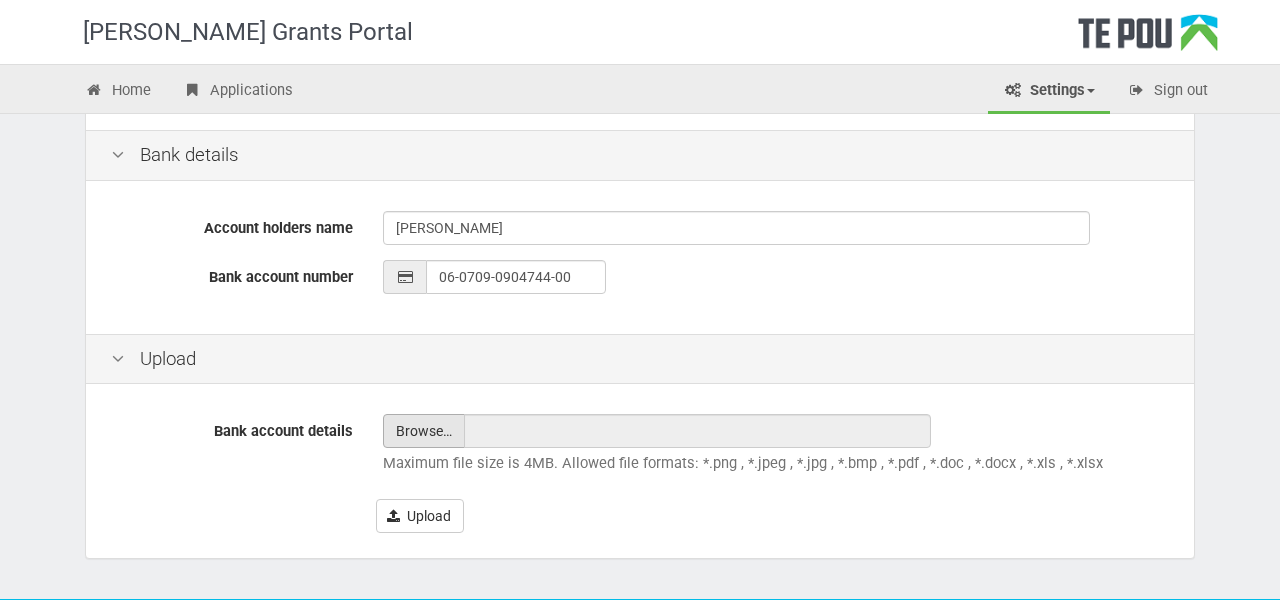 type on "C:\fakepath\U1do4knk_Proof_of_Account_2025-07-09.pdf" 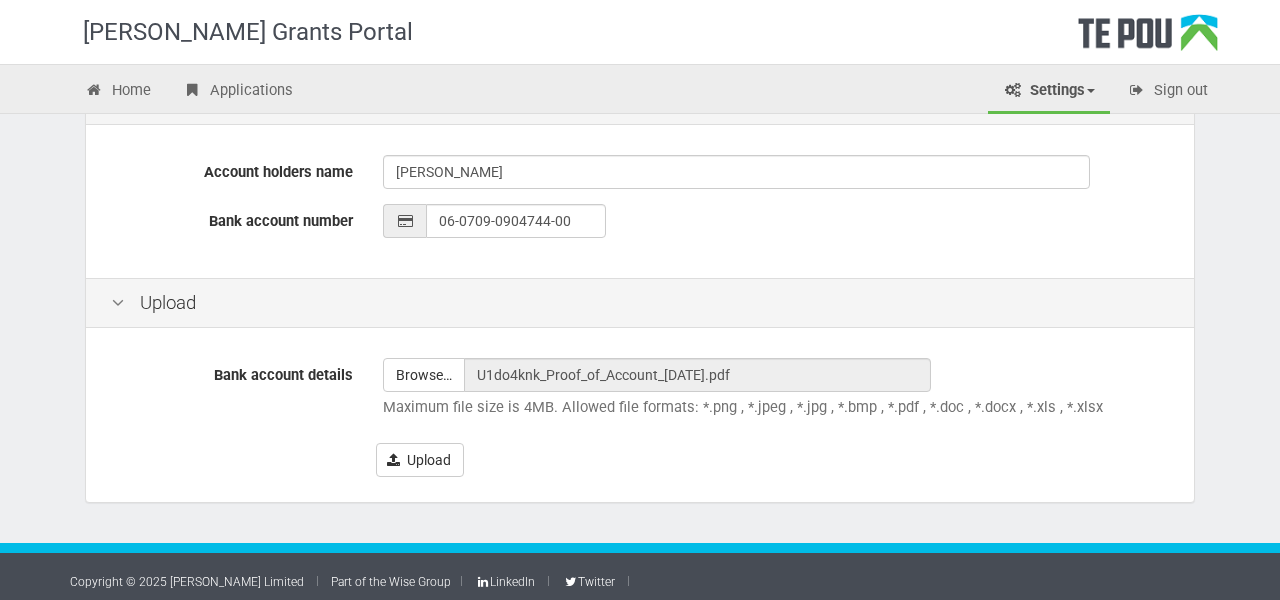 scroll, scrollTop: 543, scrollLeft: 0, axis: vertical 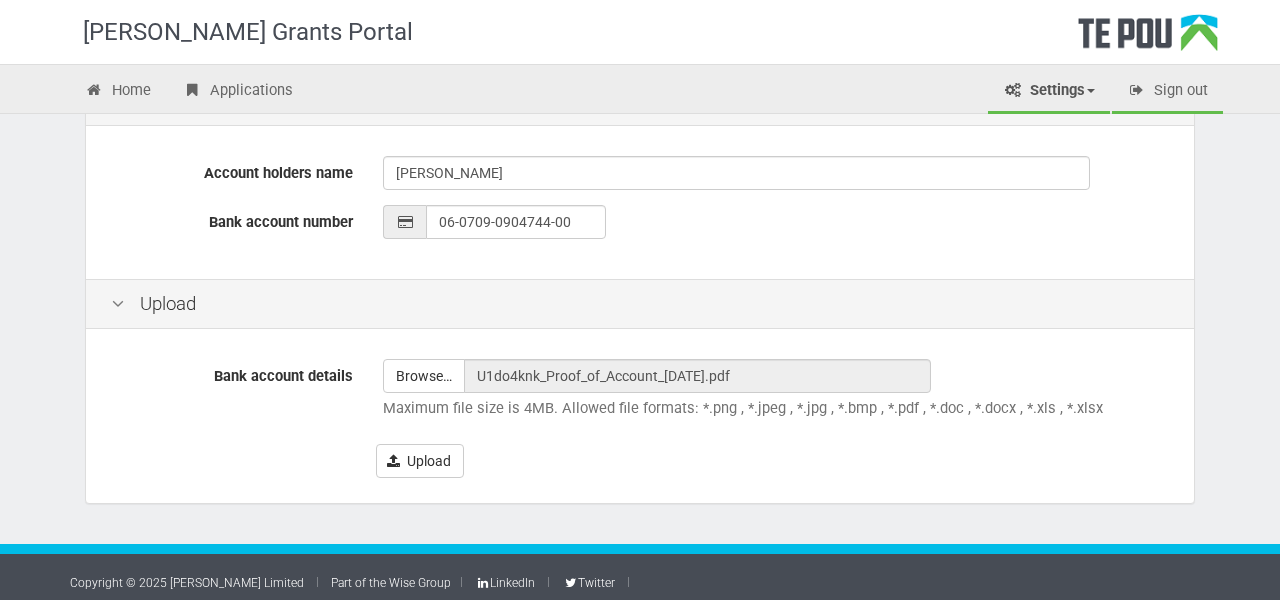 click on "Sign out" at bounding box center (1167, 92) 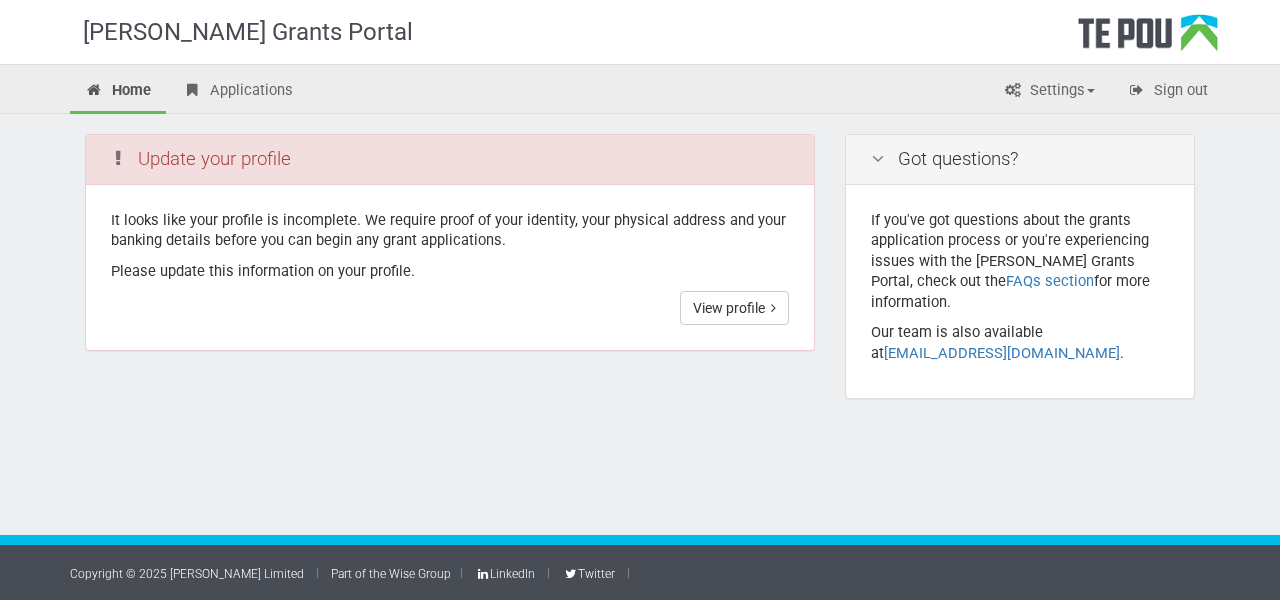 scroll, scrollTop: 0, scrollLeft: 0, axis: both 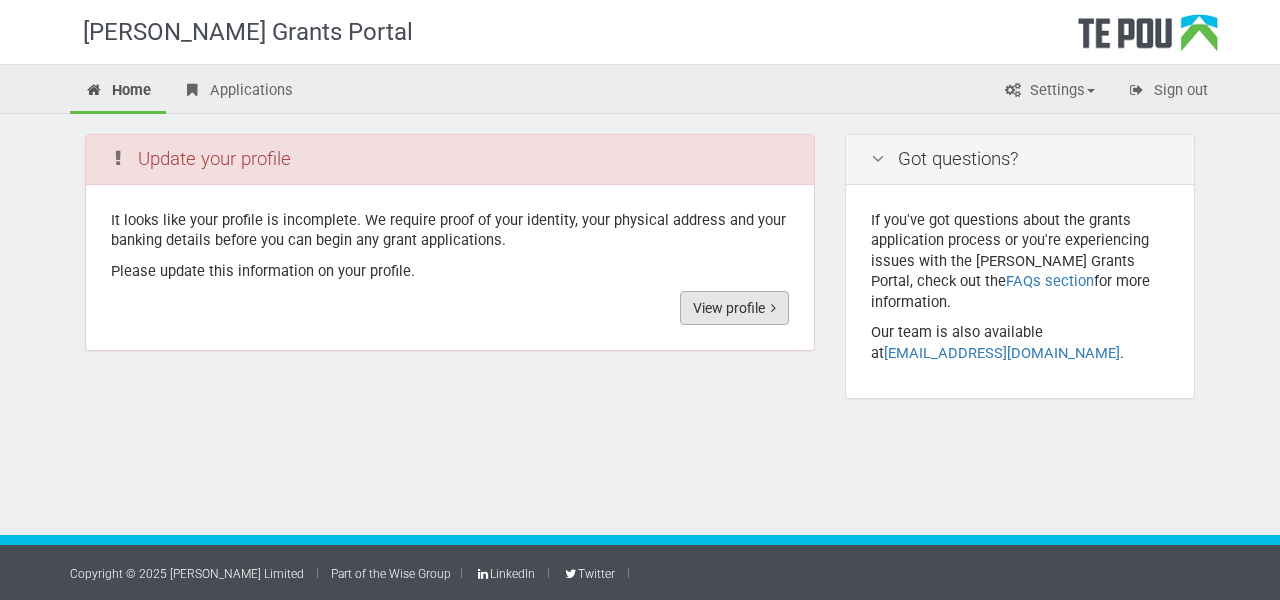 click on "View profile" at bounding box center [734, 308] 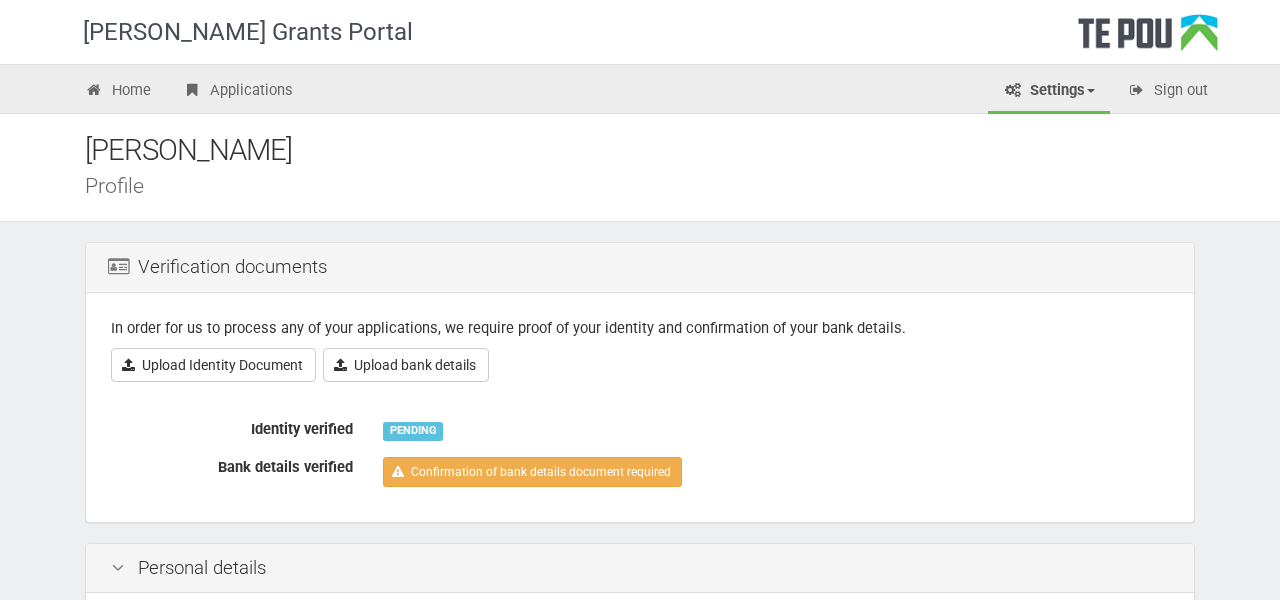 scroll, scrollTop: 0, scrollLeft: 0, axis: both 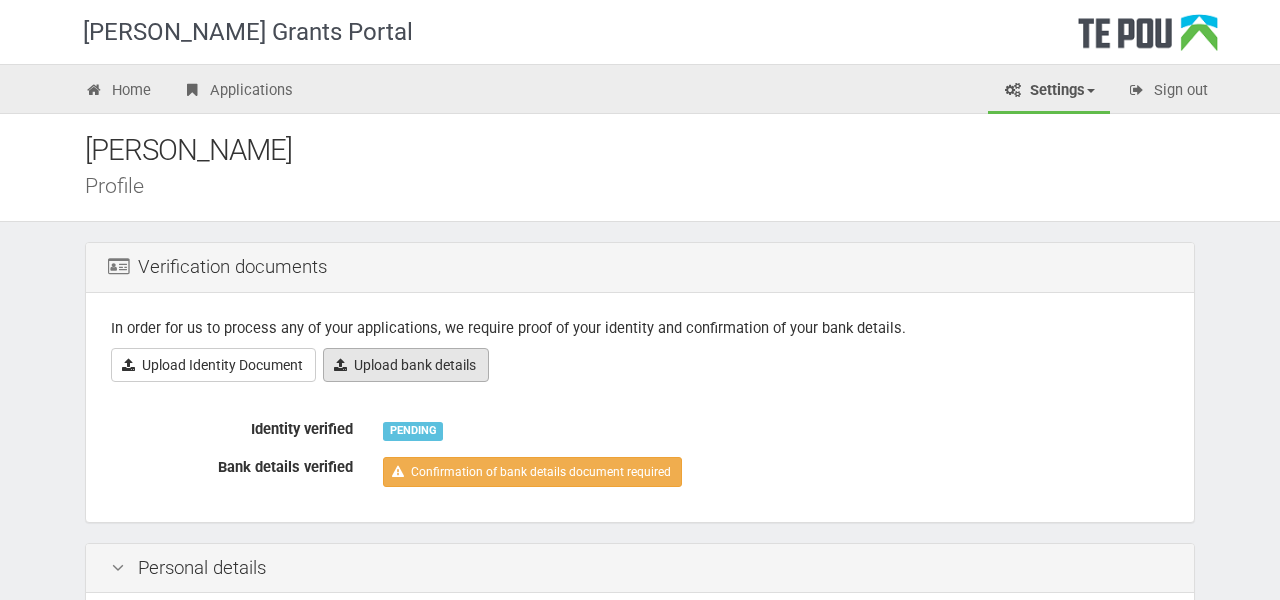 click on "Upload bank details" at bounding box center (406, 365) 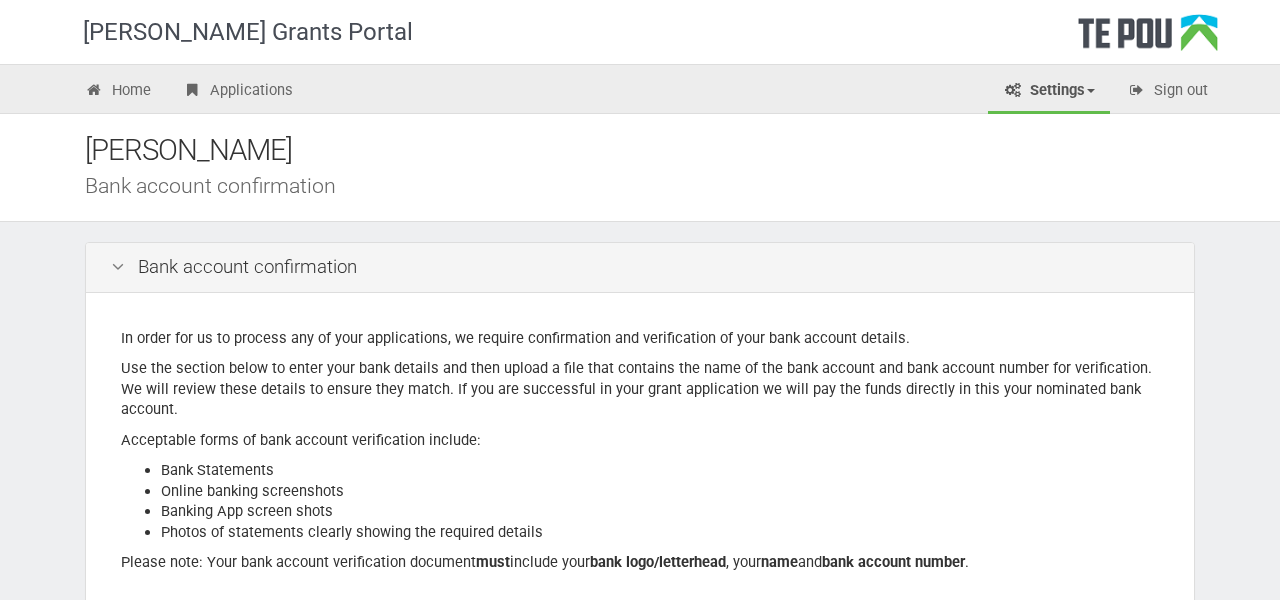 scroll, scrollTop: 0, scrollLeft: 0, axis: both 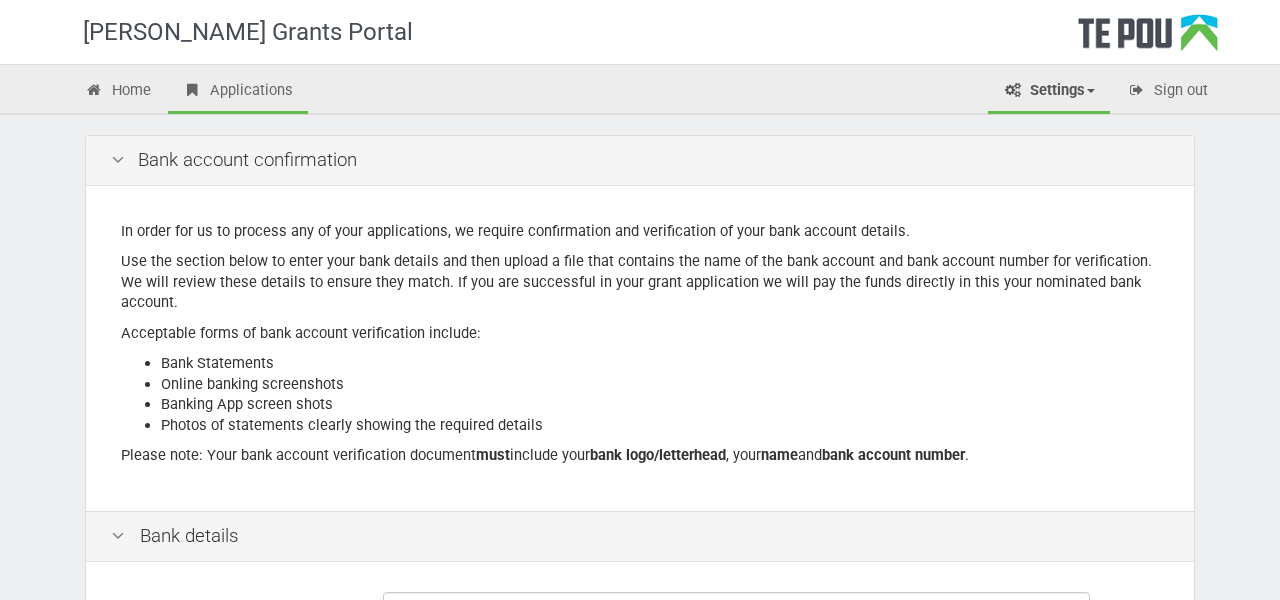 click on "Applications" at bounding box center (238, 92) 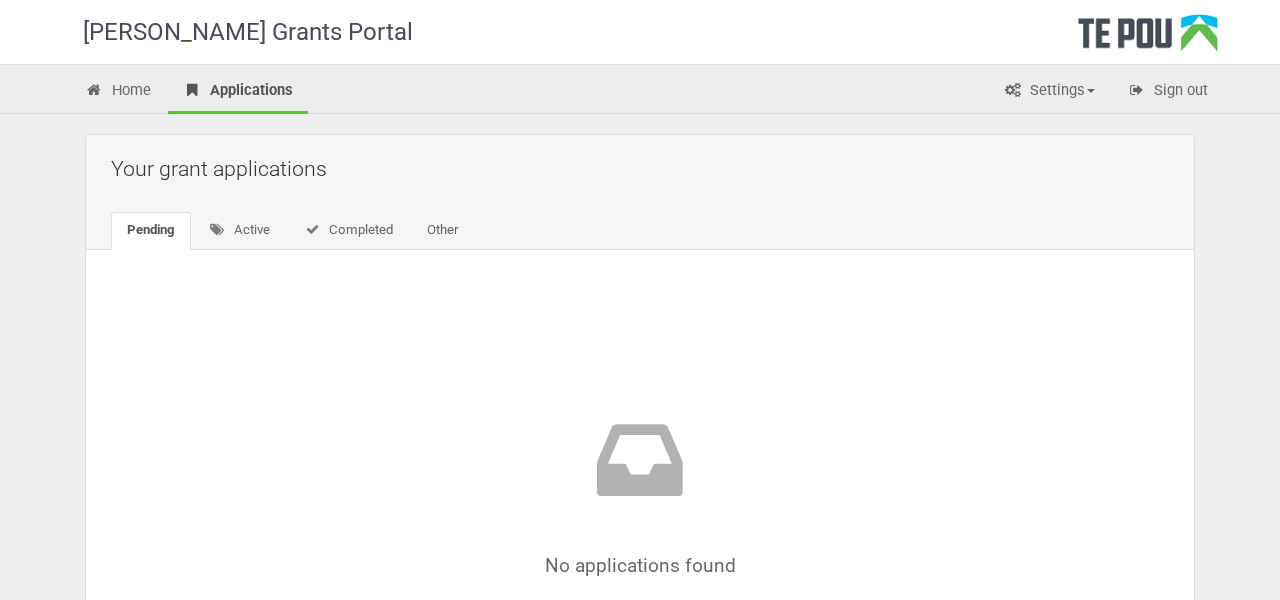scroll, scrollTop: 0, scrollLeft: 0, axis: both 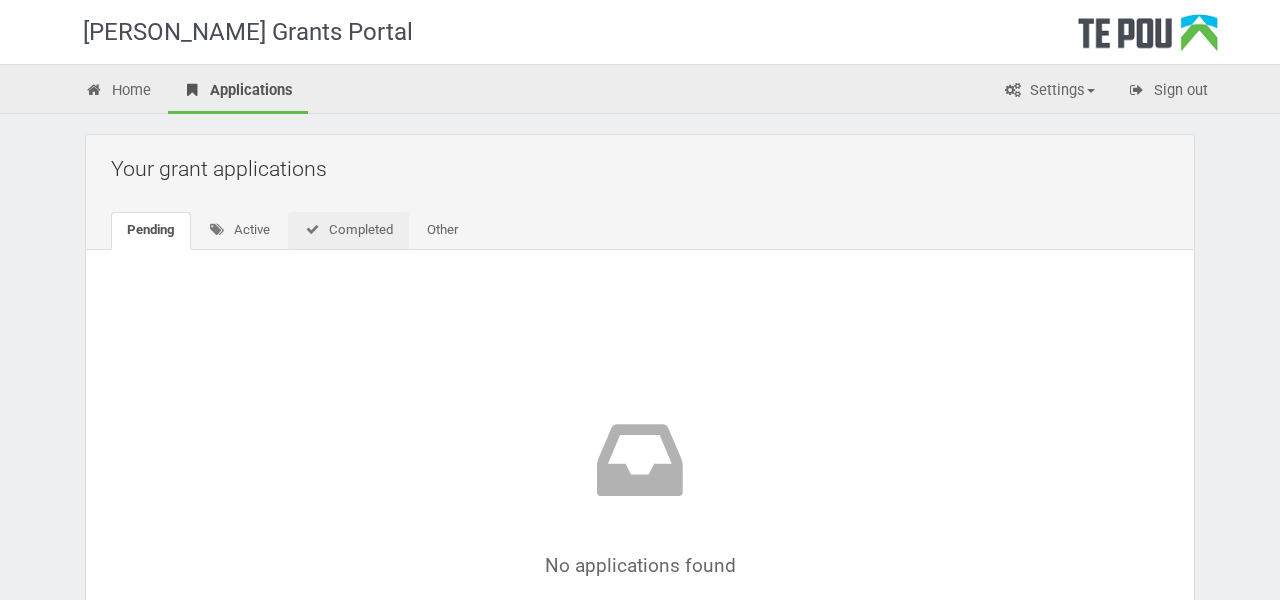 click on "Completed" at bounding box center (348, 231) 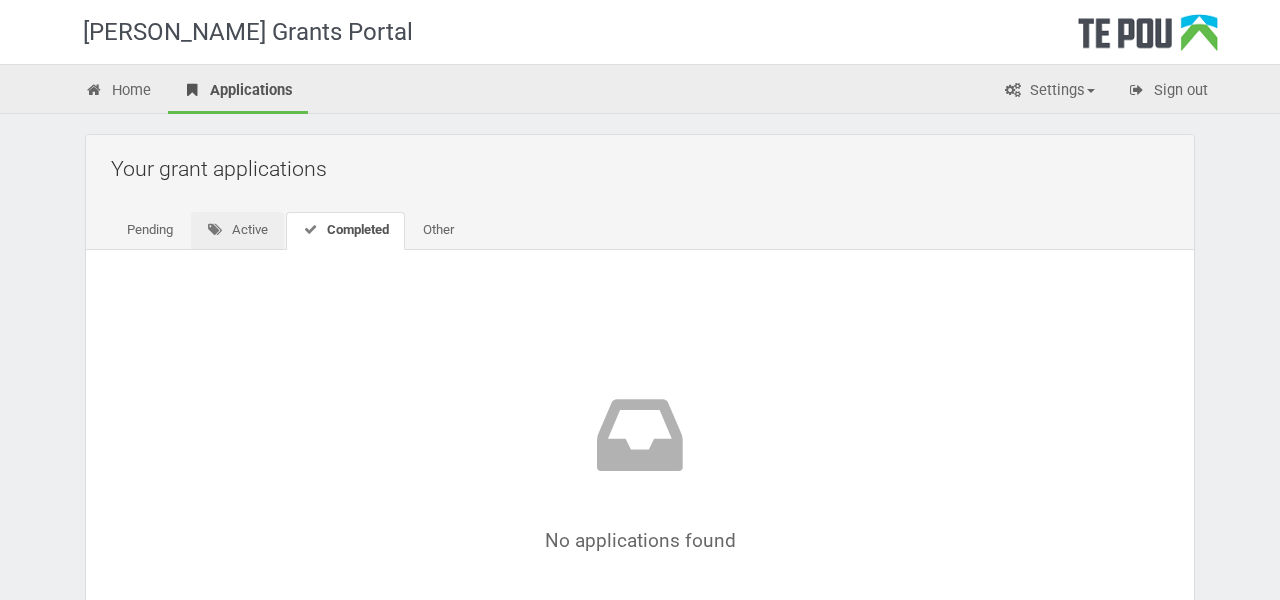 click on "Active" at bounding box center [237, 231] 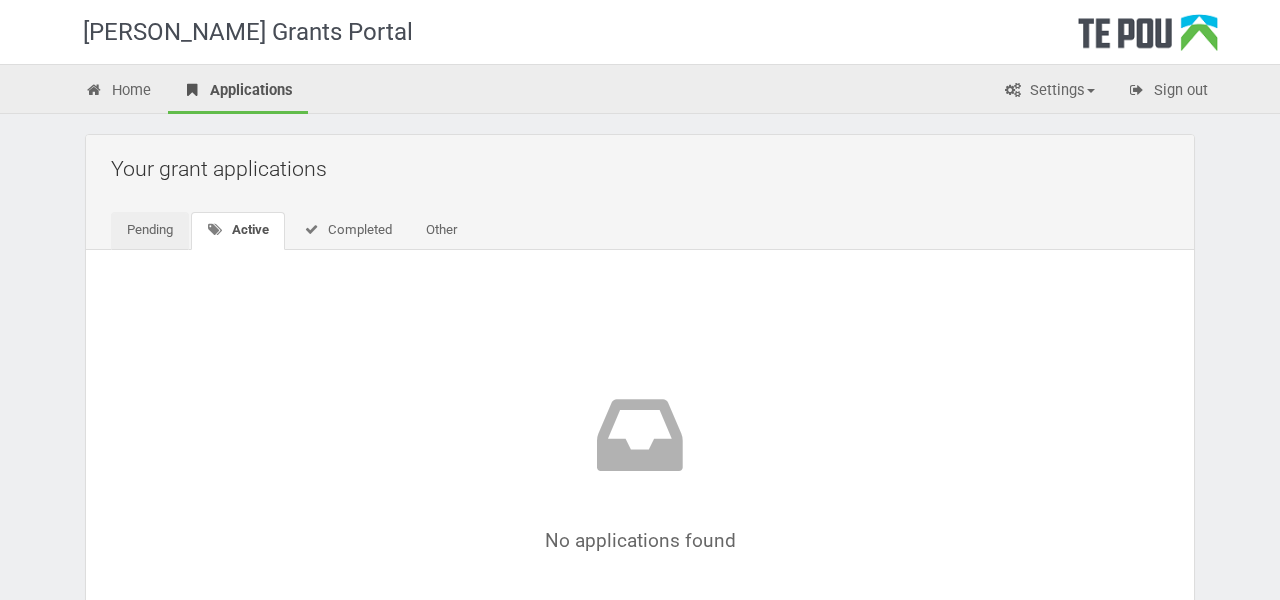 click on "Pending" at bounding box center [150, 231] 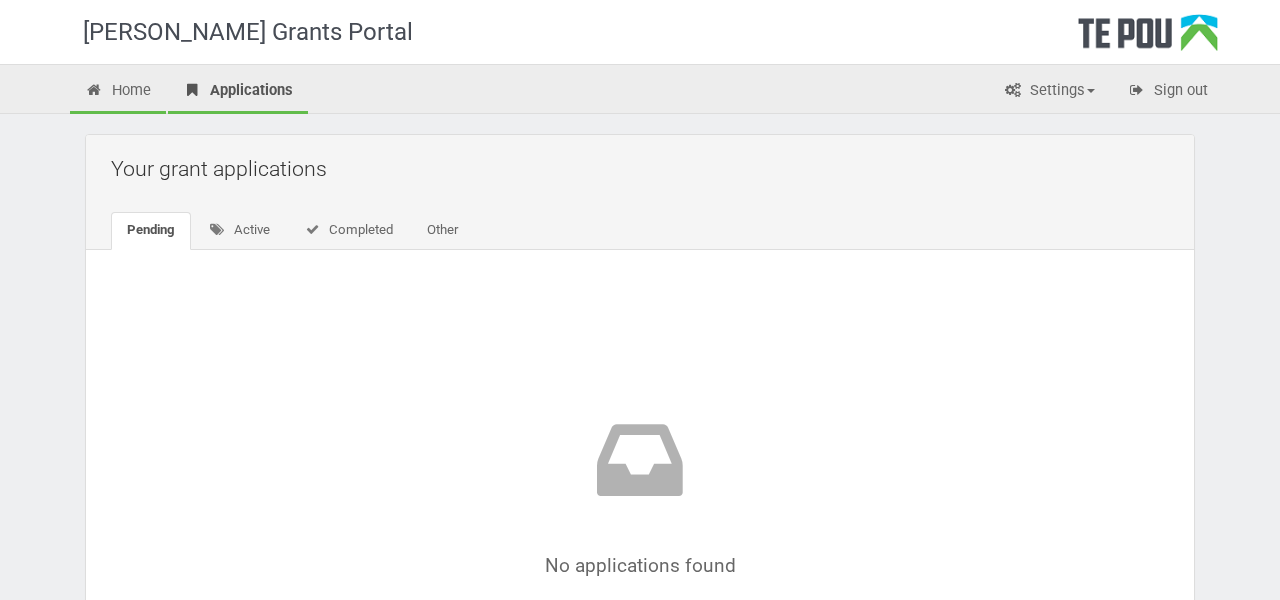 click on "Home" at bounding box center (118, 92) 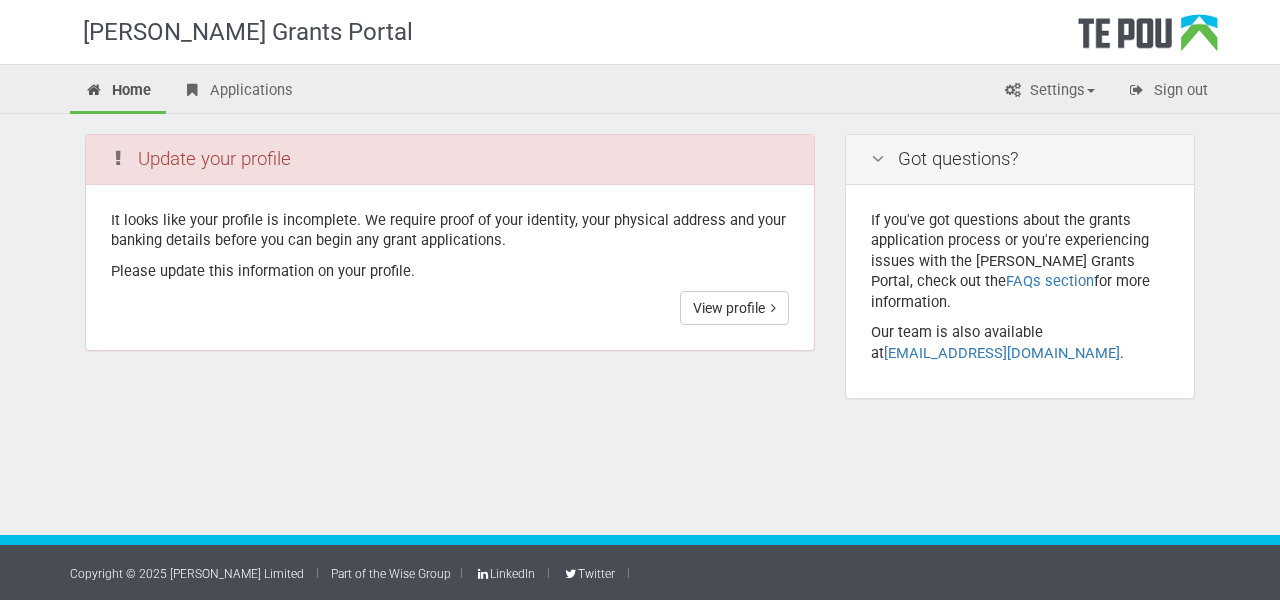 scroll, scrollTop: 0, scrollLeft: 0, axis: both 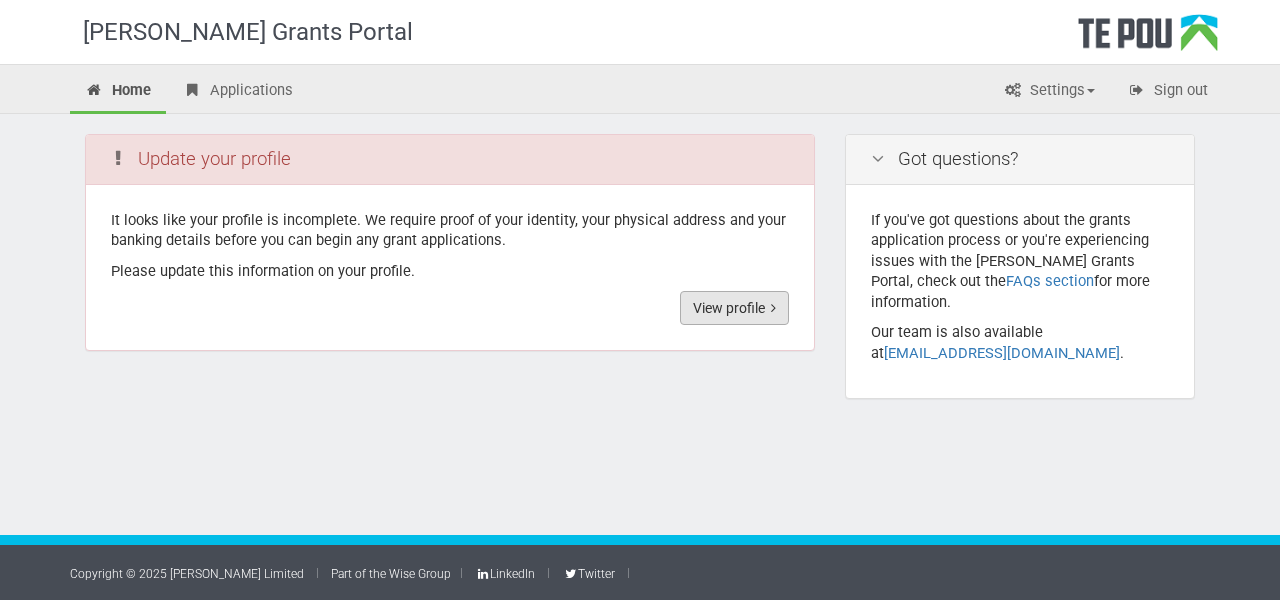 click on "View profile" at bounding box center [734, 308] 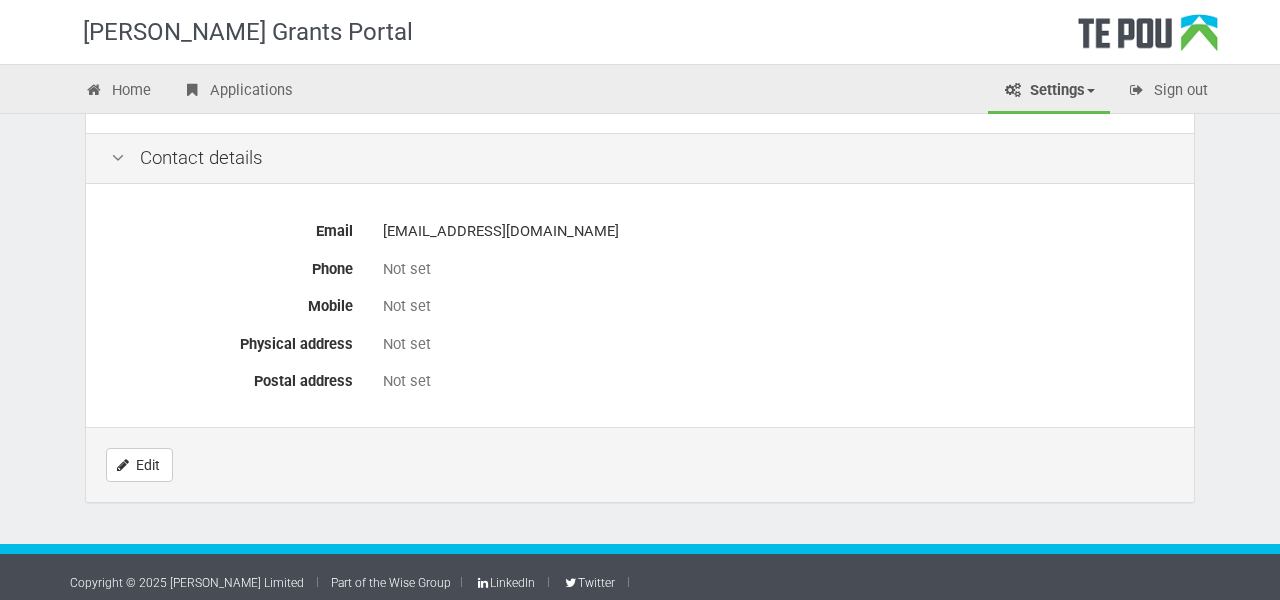 scroll, scrollTop: 913, scrollLeft: 0, axis: vertical 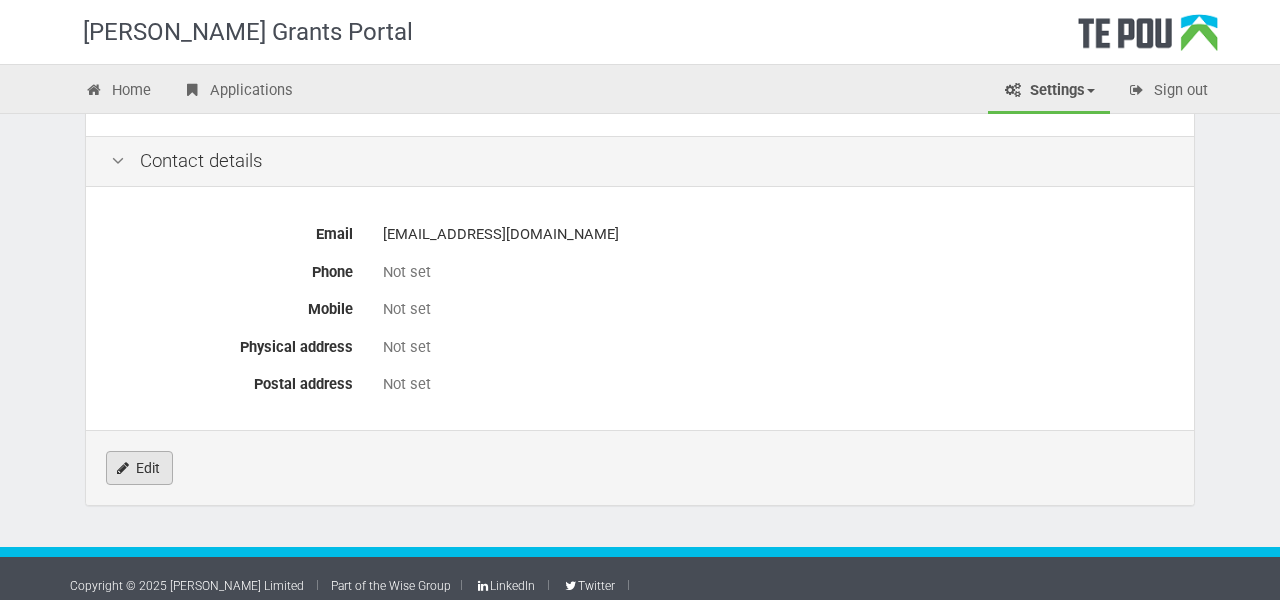 click on "Edit" at bounding box center [139, 468] 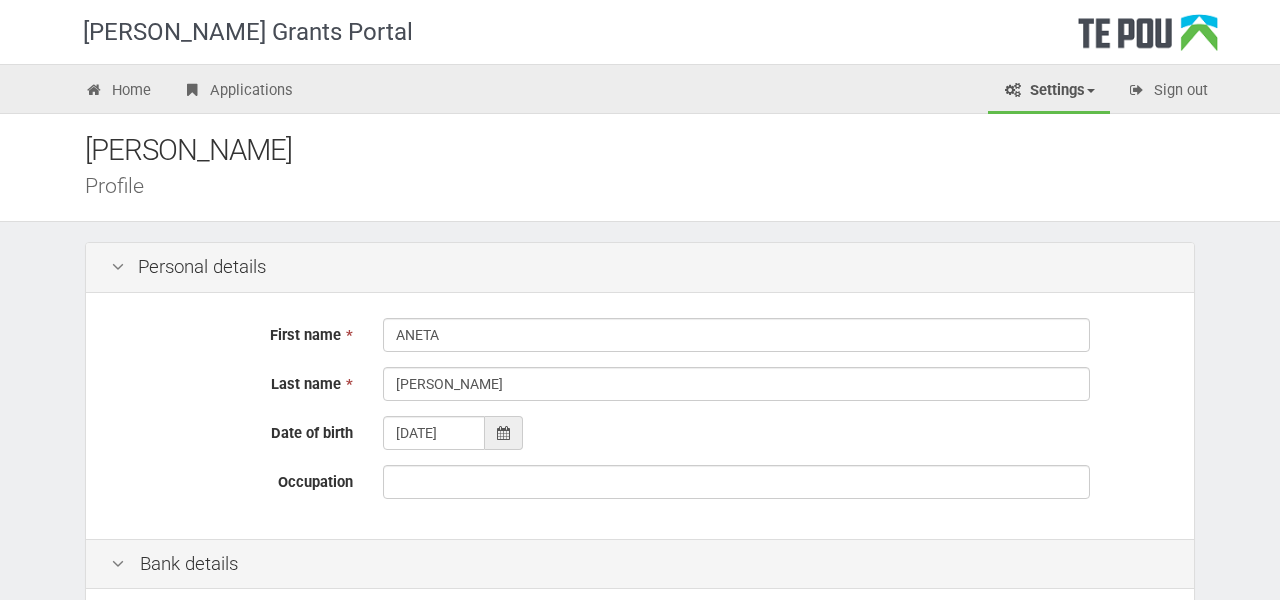 scroll, scrollTop: 0, scrollLeft: 0, axis: both 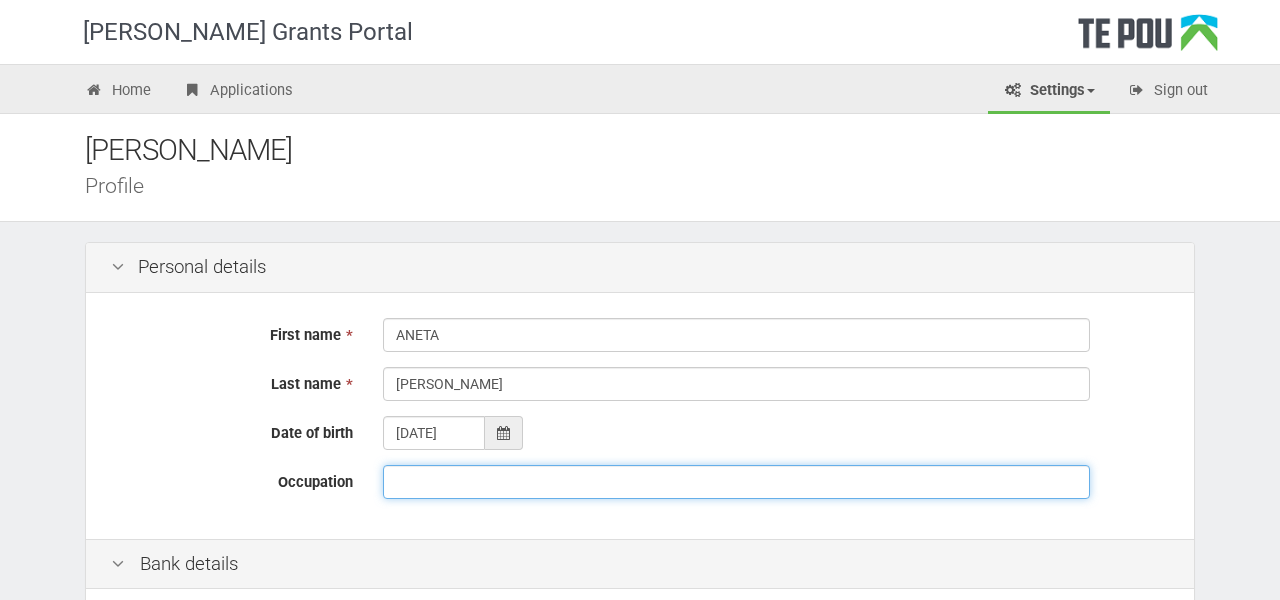 click on "Occupation" at bounding box center [736, 482] 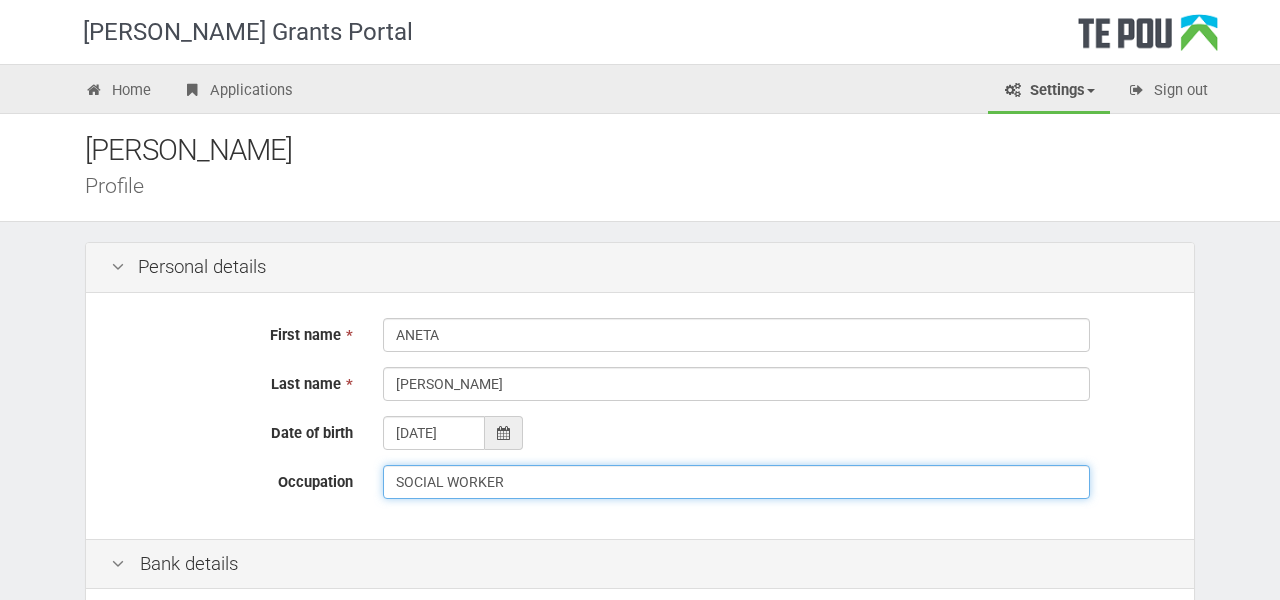 type on "SOCIAL WORKER" 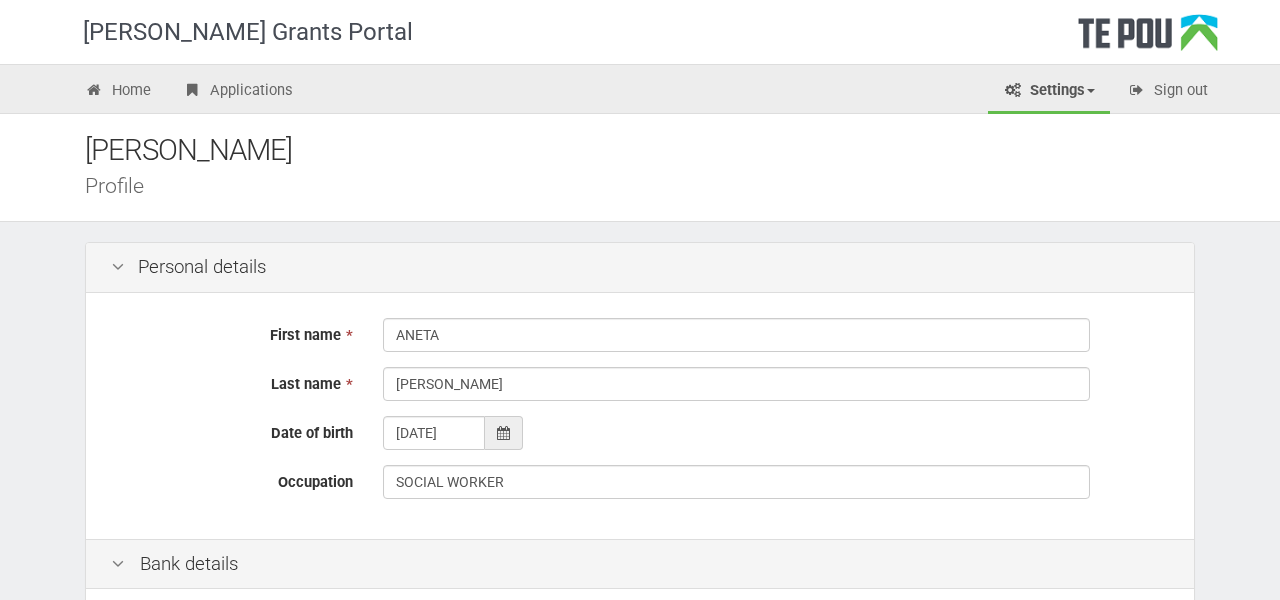 click on "23/01/1979" at bounding box center [776, 433] 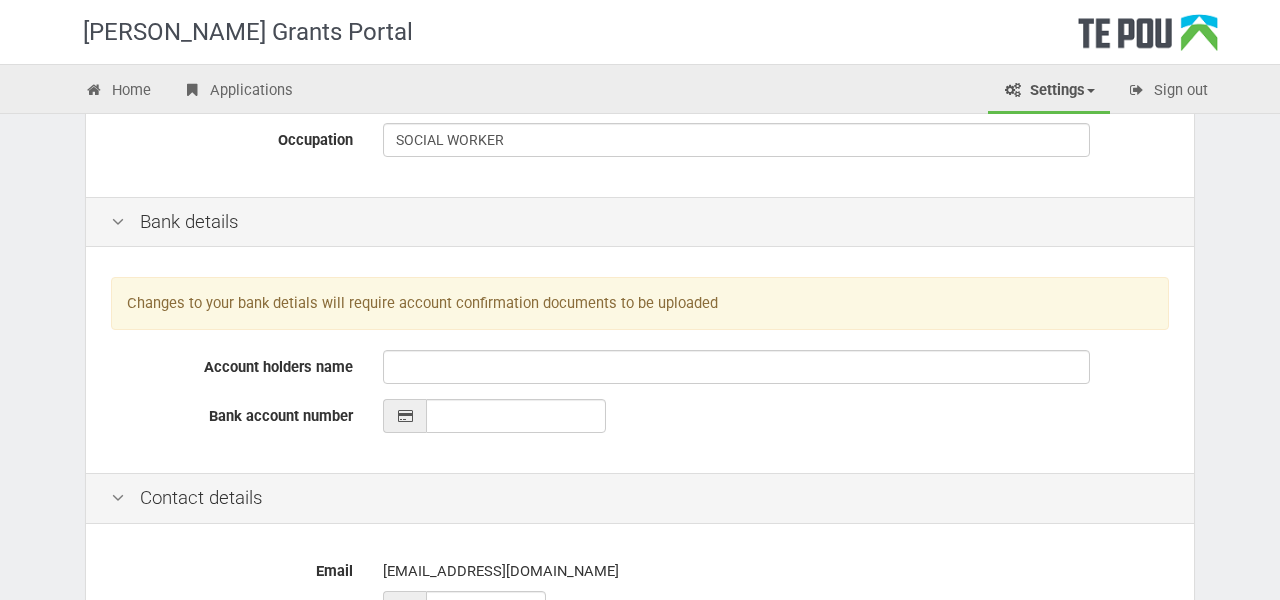 scroll, scrollTop: 355, scrollLeft: 0, axis: vertical 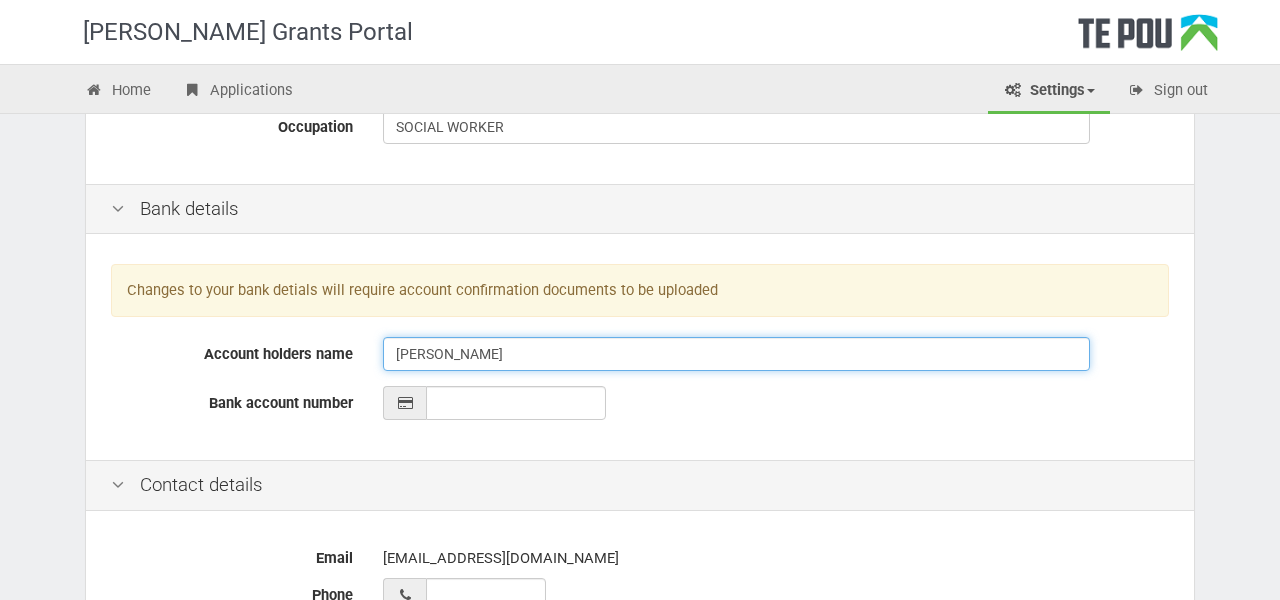 type on "AA BISAGA" 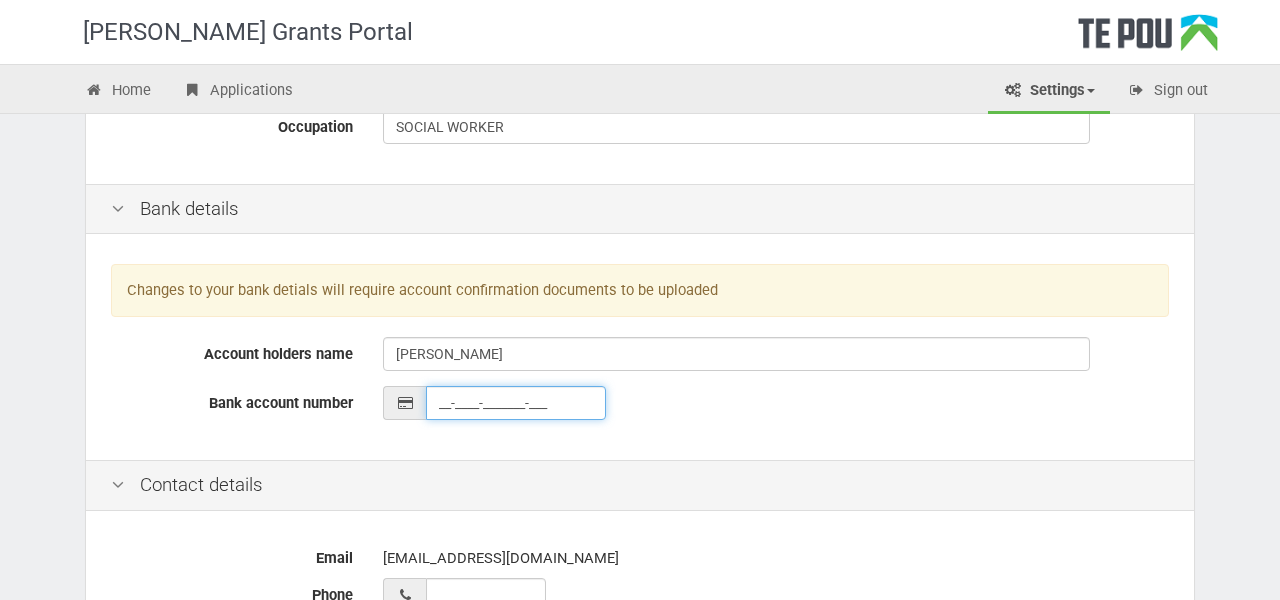 click on "__-____-_______-___" at bounding box center (516, 403) 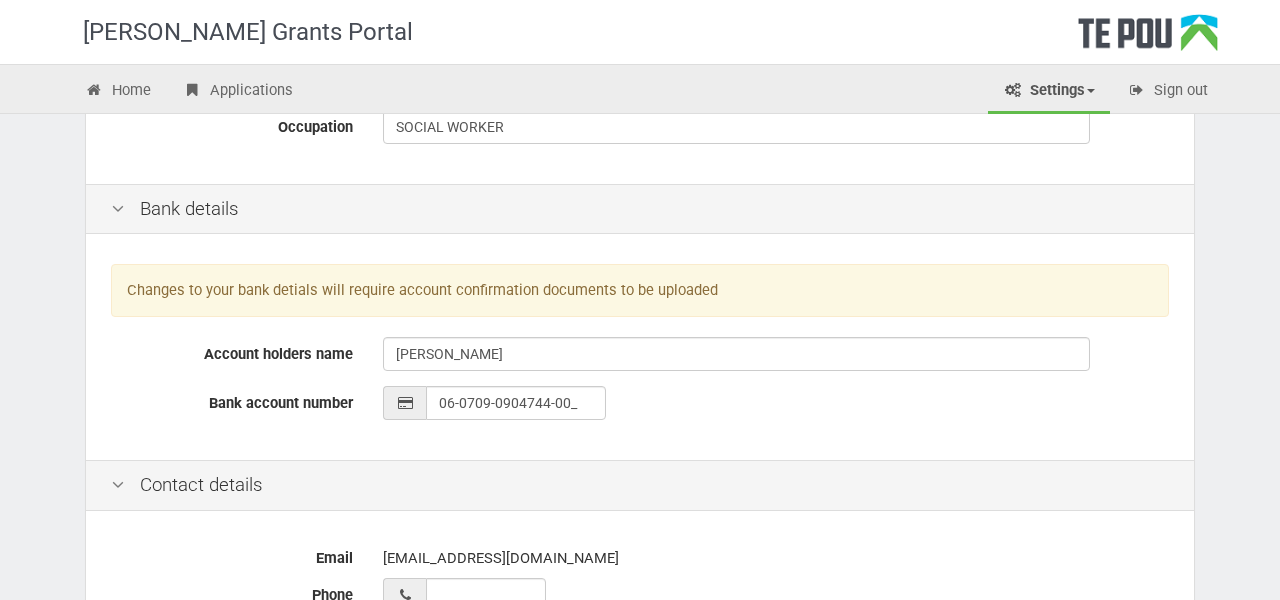 type on "06-0709-0904744-00" 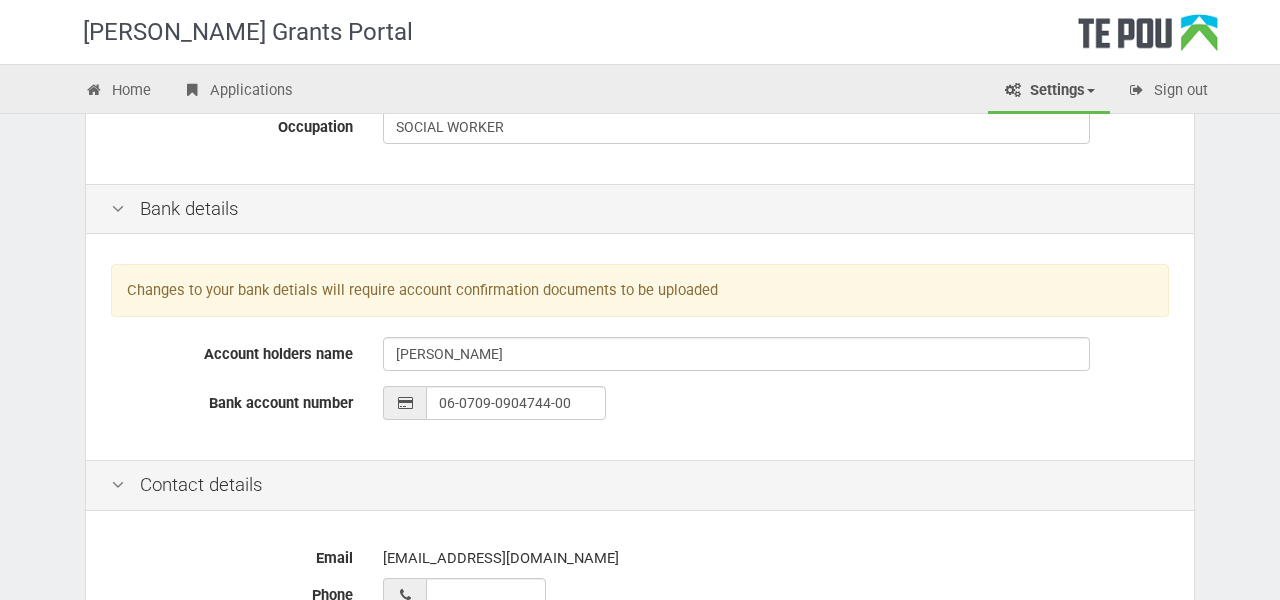 click on "Email anetabisaga1@gmail.com
Phone
Mobile
Search address
The address should start with the street number followed by the street name.
Home address
Postal address" at bounding box center [640, 832] 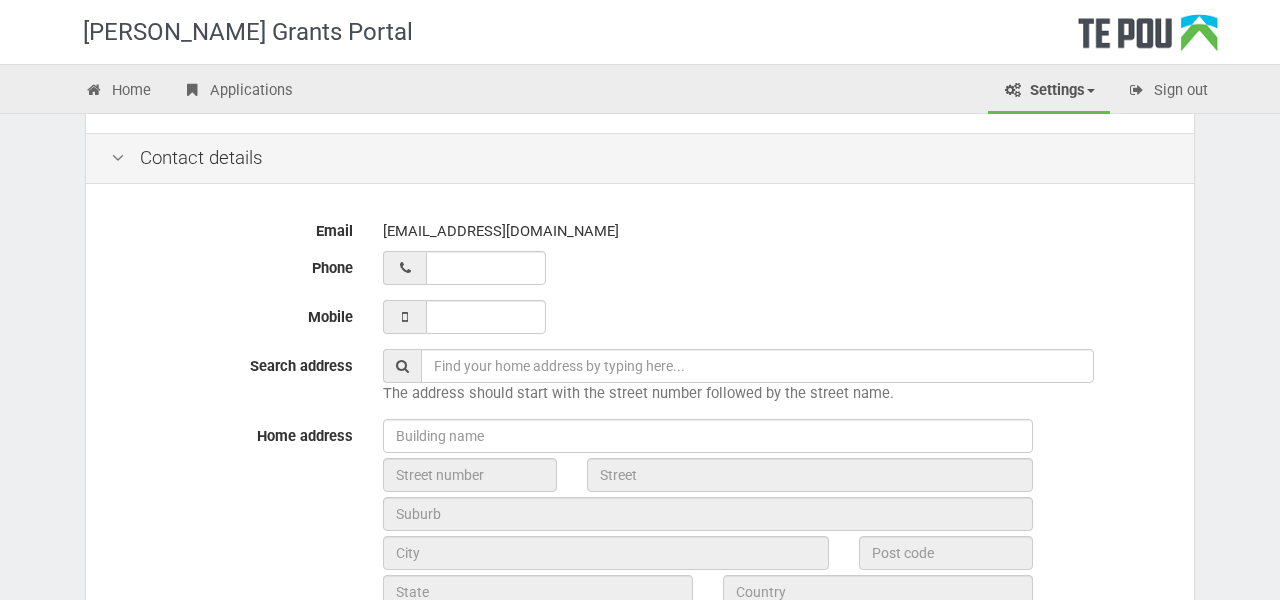scroll, scrollTop: 686, scrollLeft: 0, axis: vertical 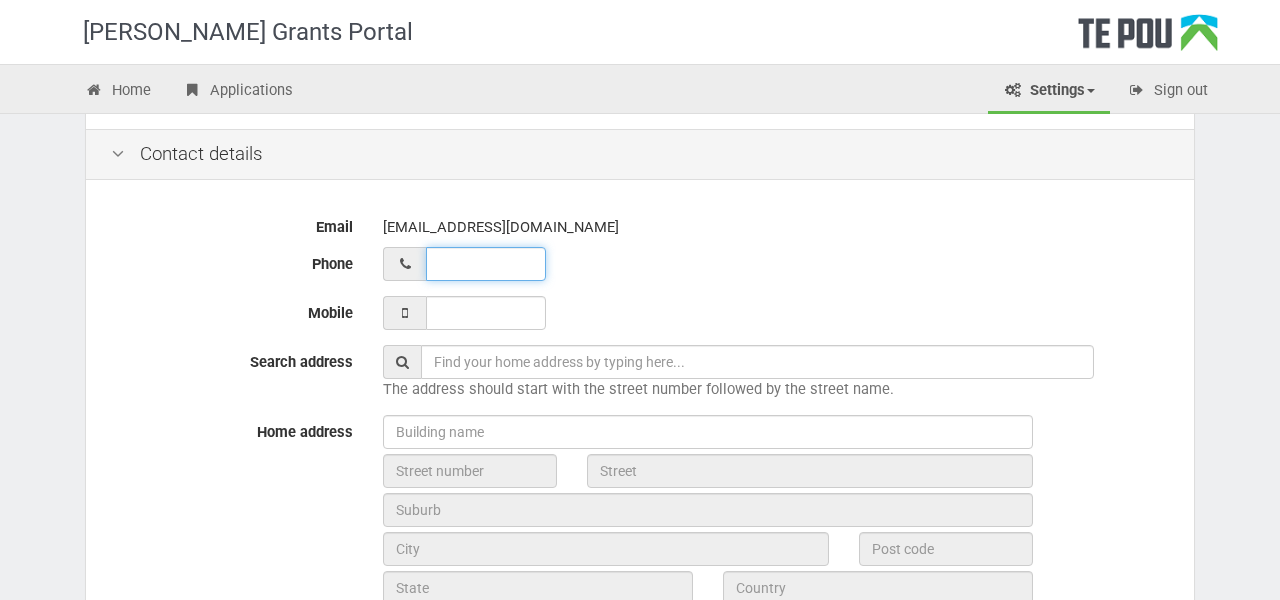 type on "__ ___ ______" 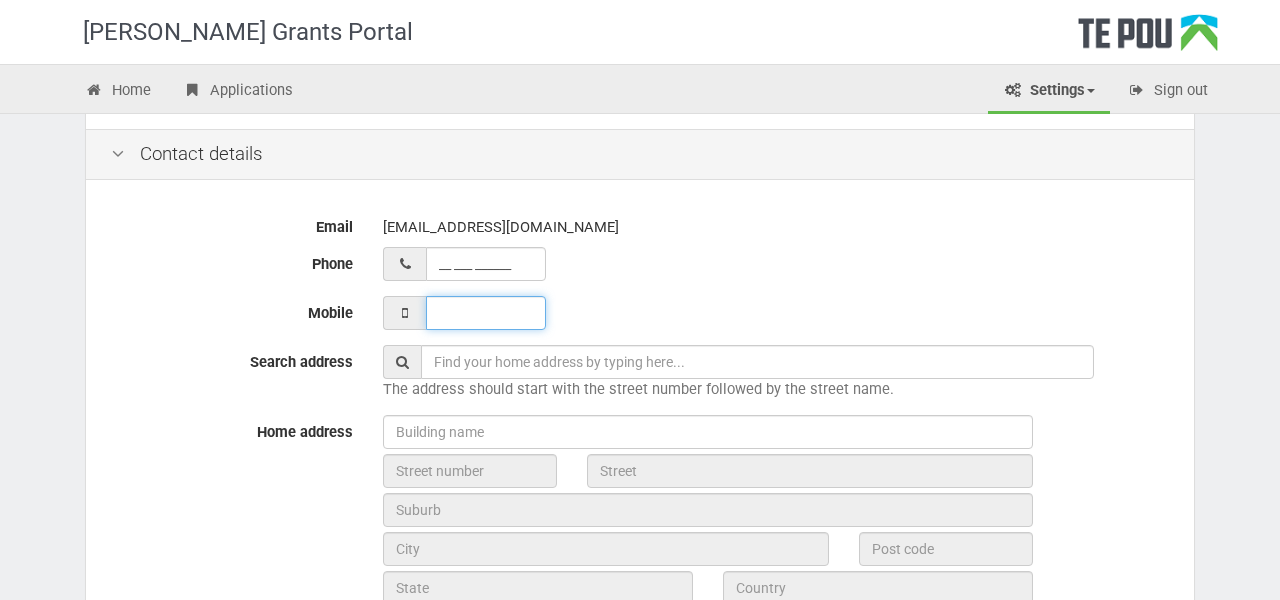 type 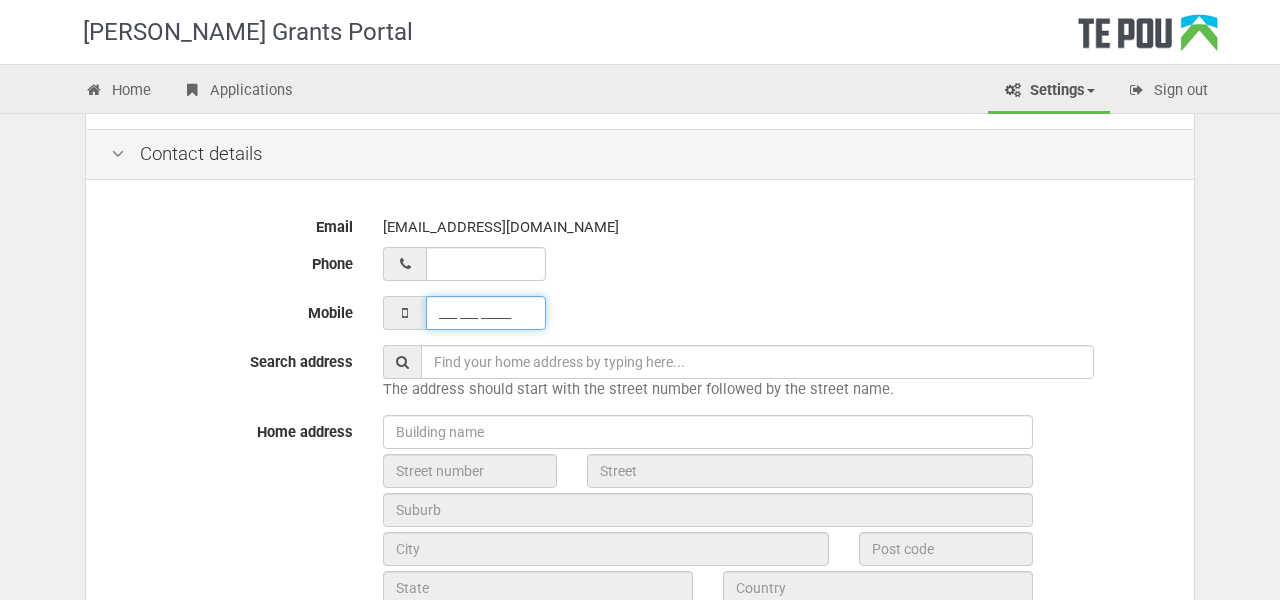 click on "___ ___ _____" at bounding box center (486, 313) 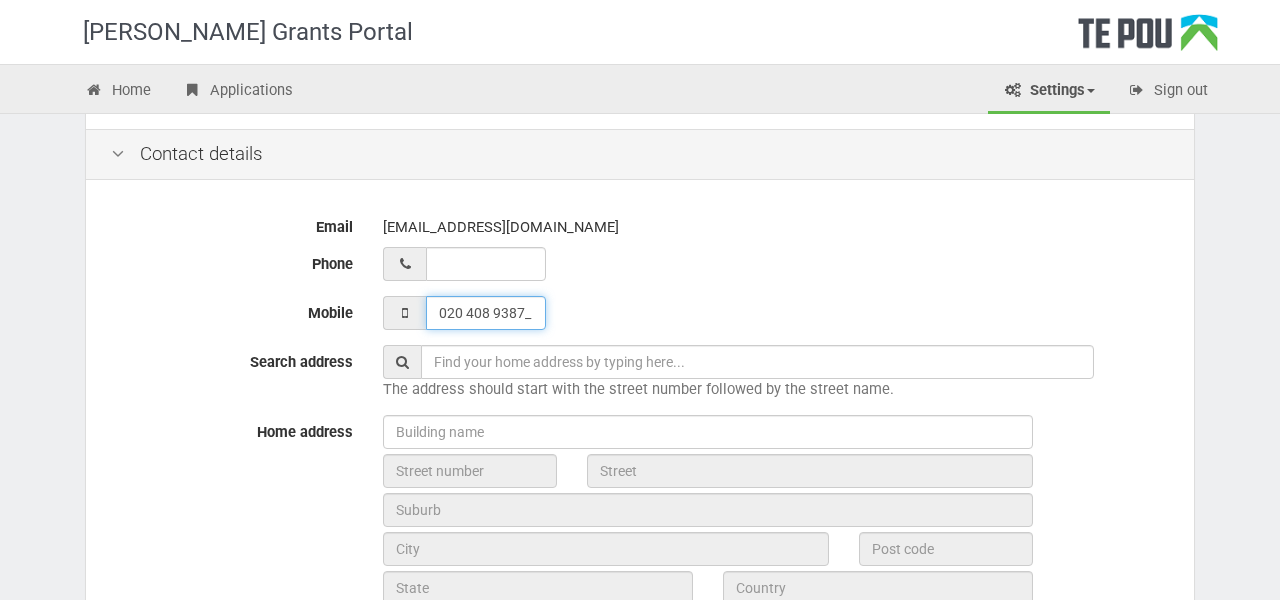 type on "020 408 93878" 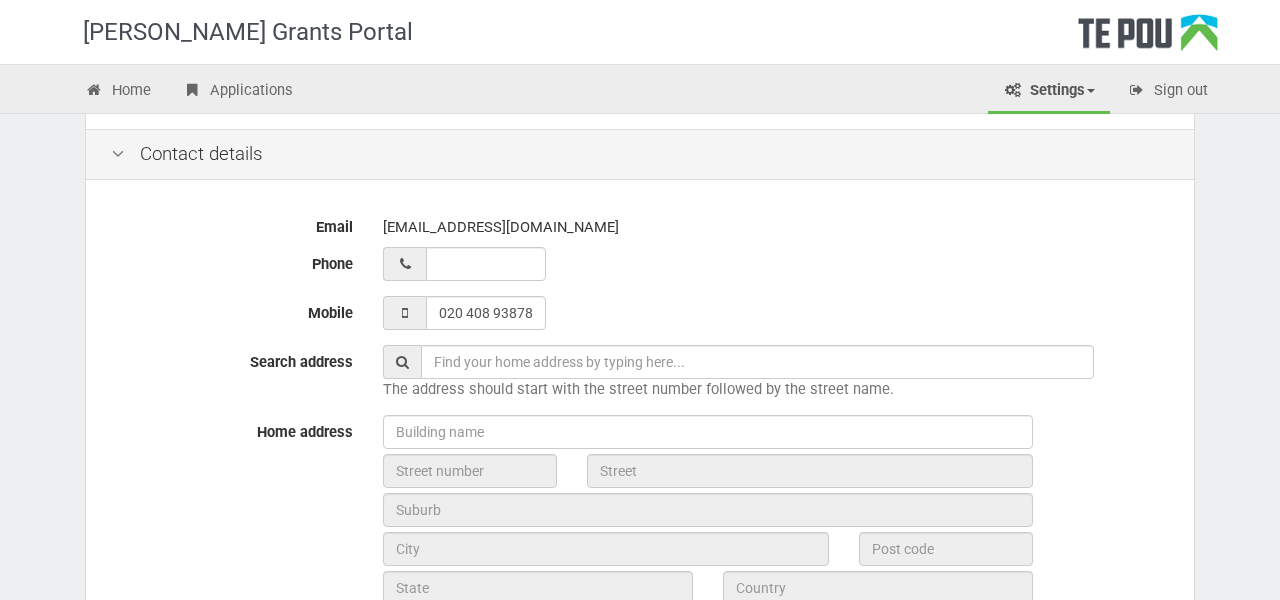 click at bounding box center [757, 362] 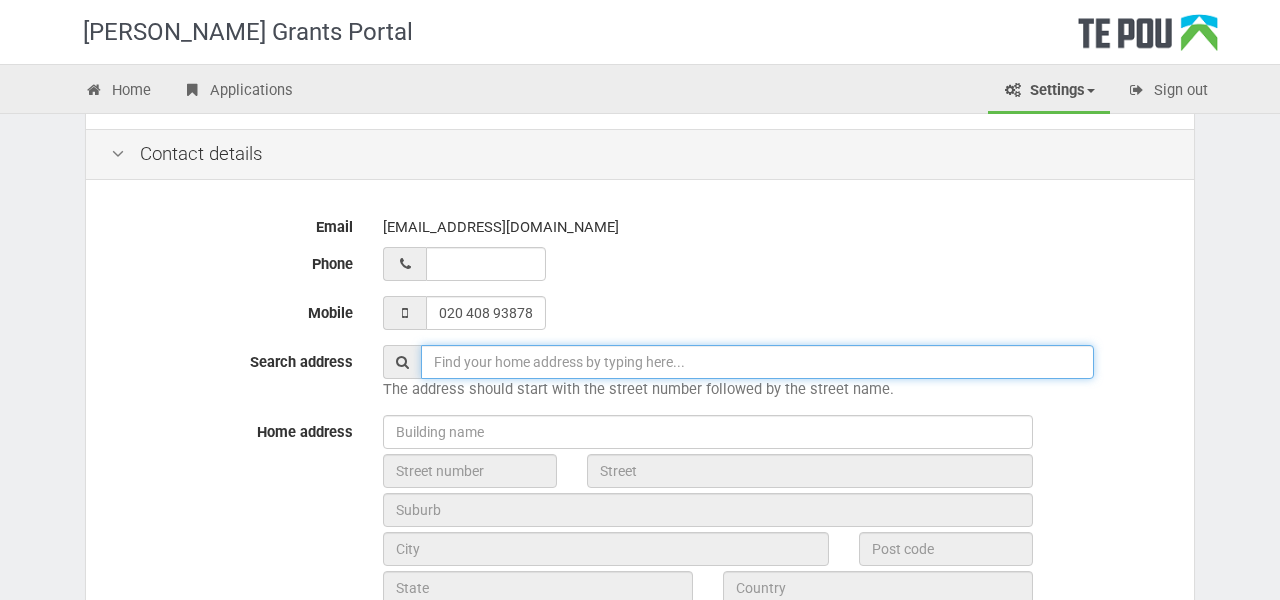 click at bounding box center (757, 362) 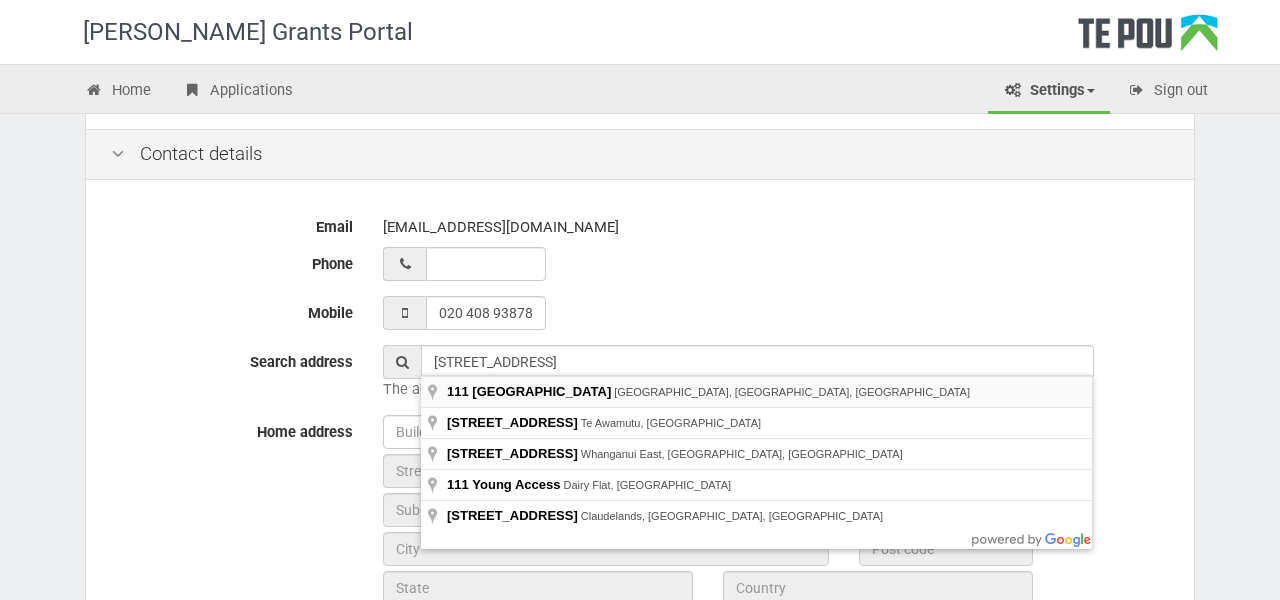 type on "111 Young Street, New Plymouth Central, New Plymouth, New Zealand" 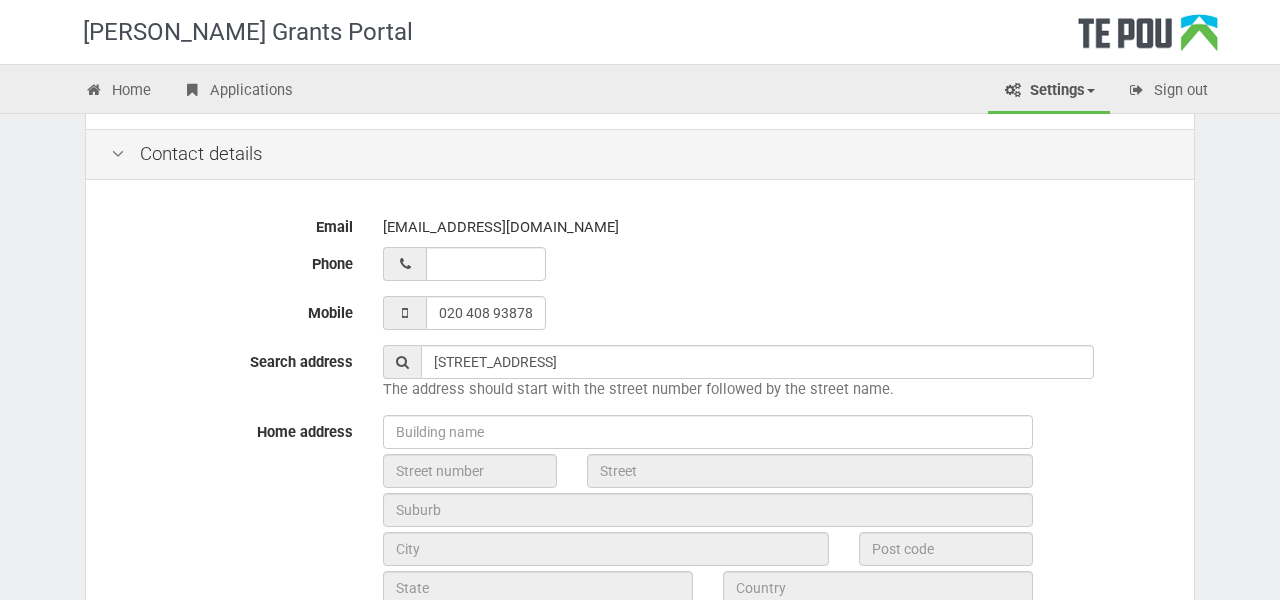 type on "111" 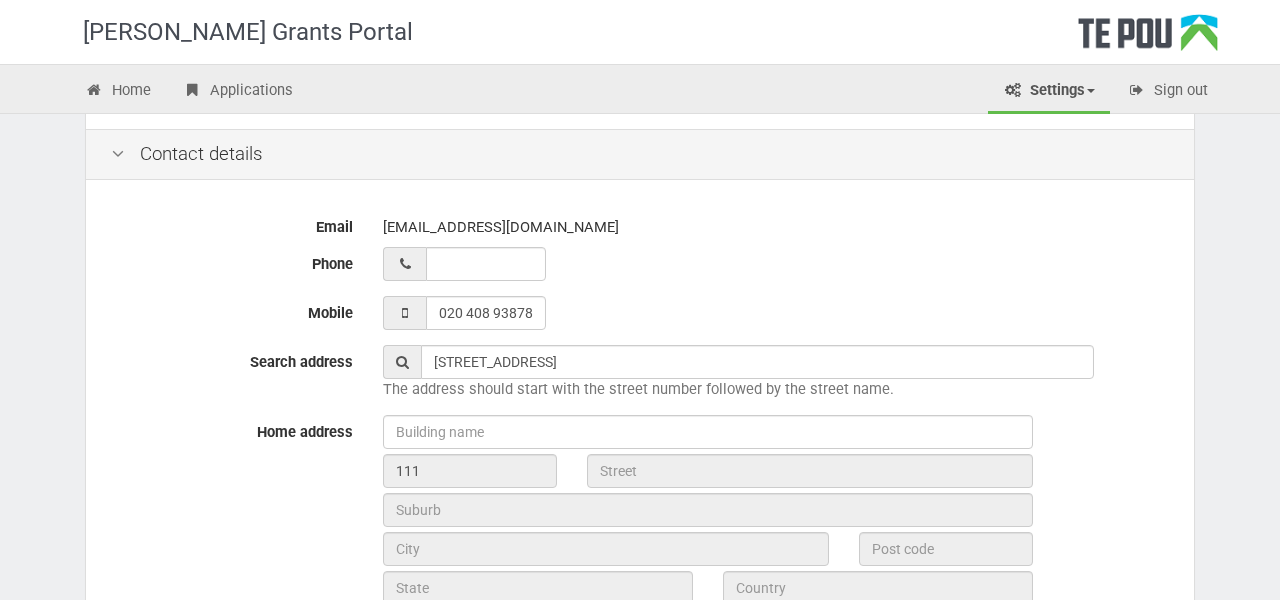 type on "Young Street" 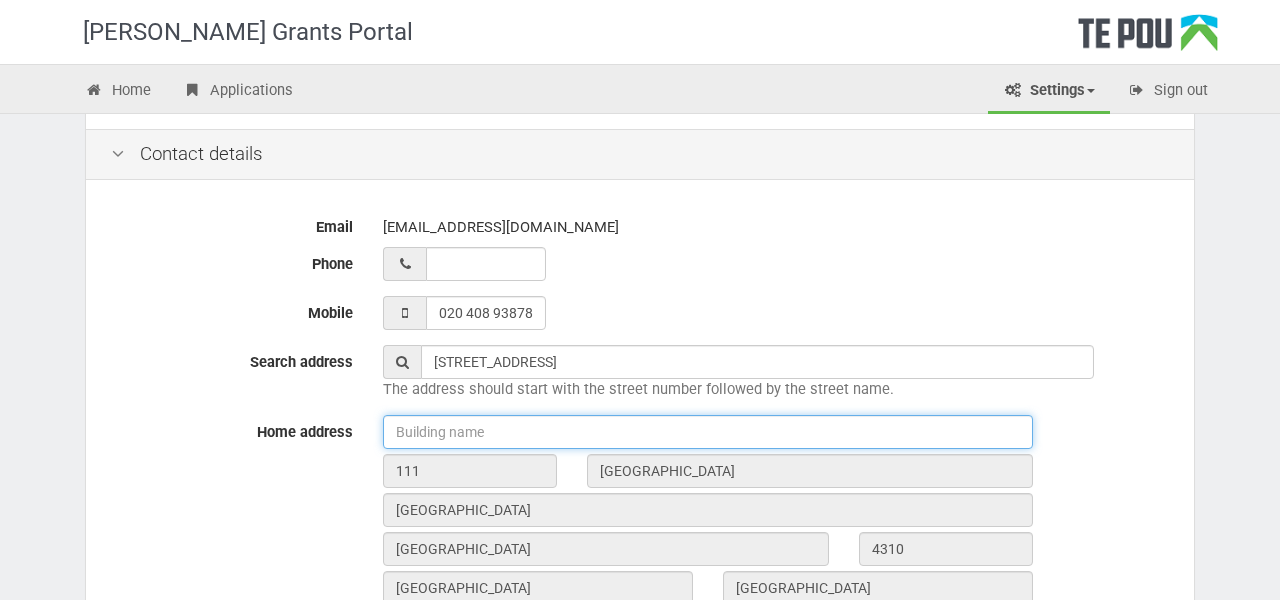 click at bounding box center (708, 432) 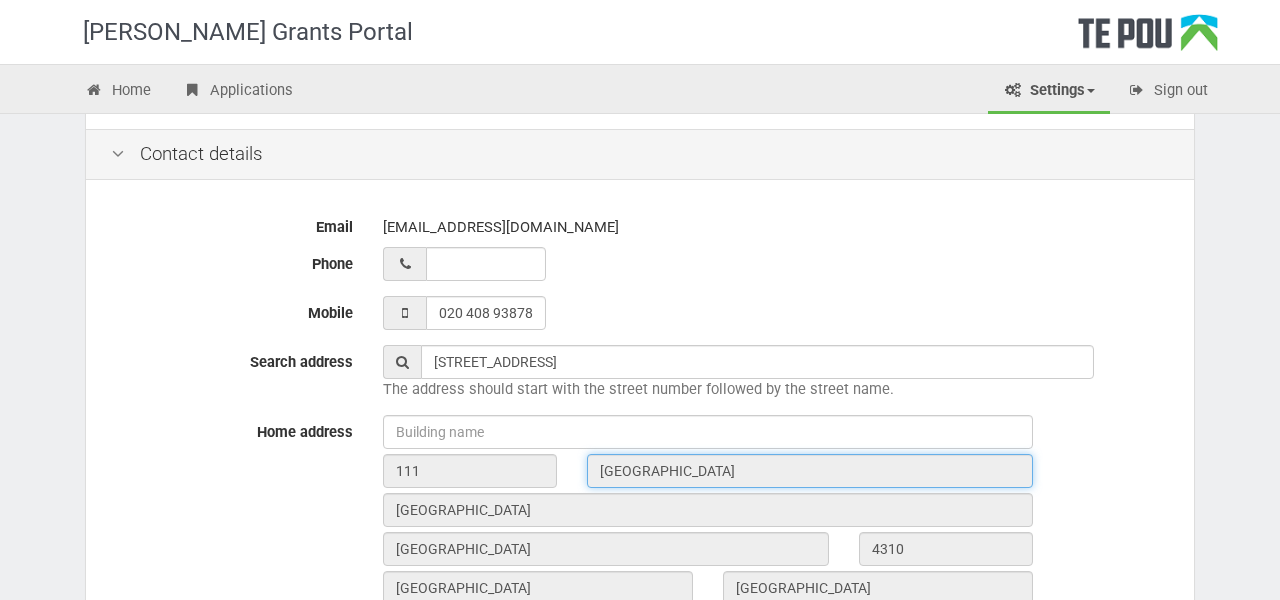 click on "Young Street" at bounding box center [810, 471] 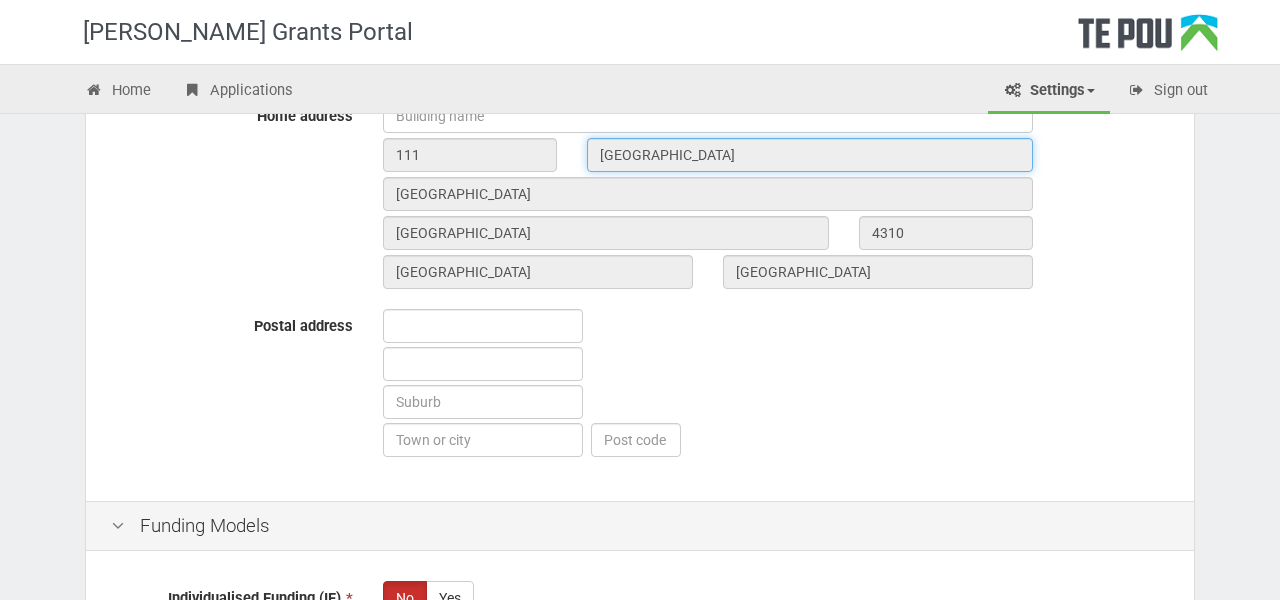 scroll, scrollTop: 1026, scrollLeft: 0, axis: vertical 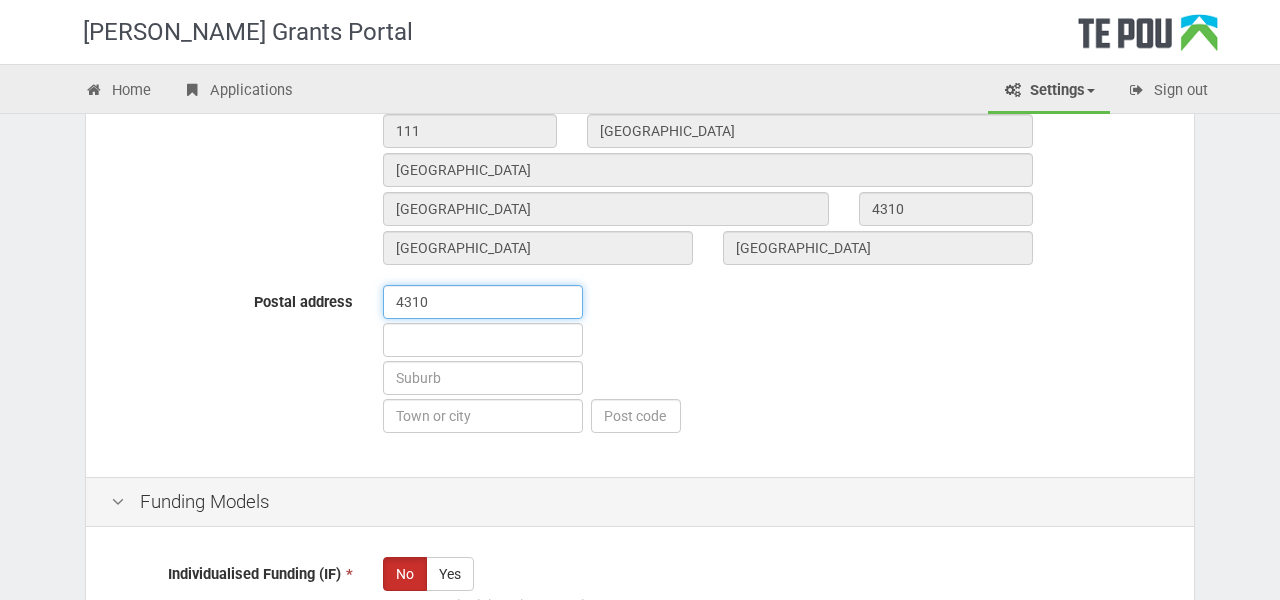 type on "4310" 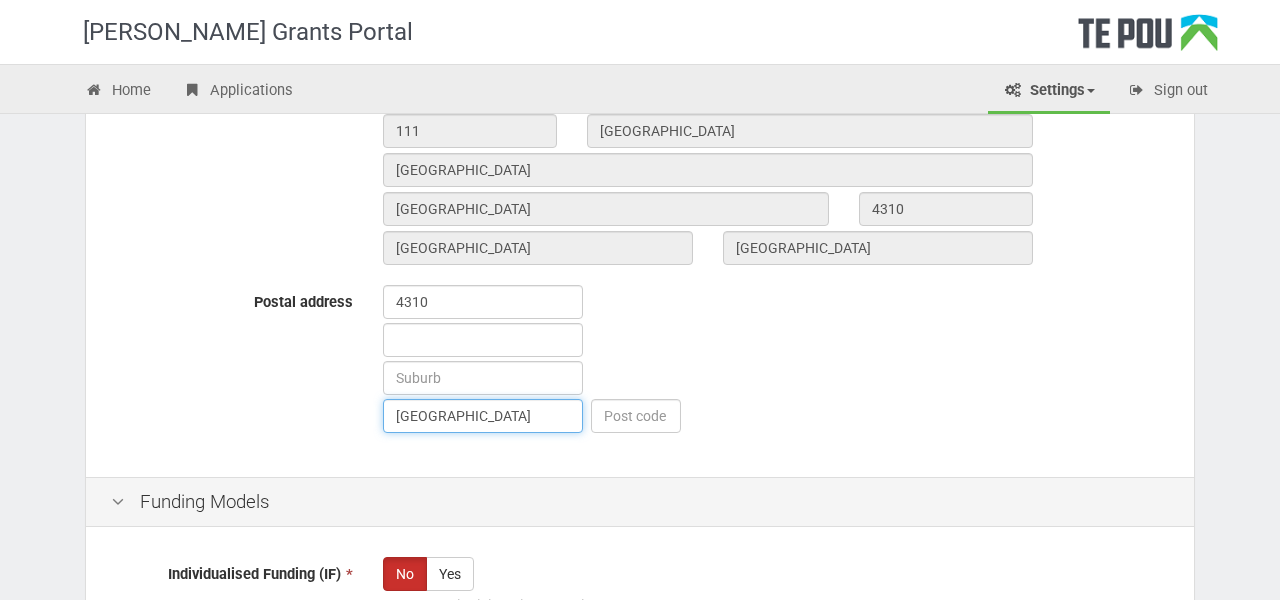type on "NEW PLYMOUTH" 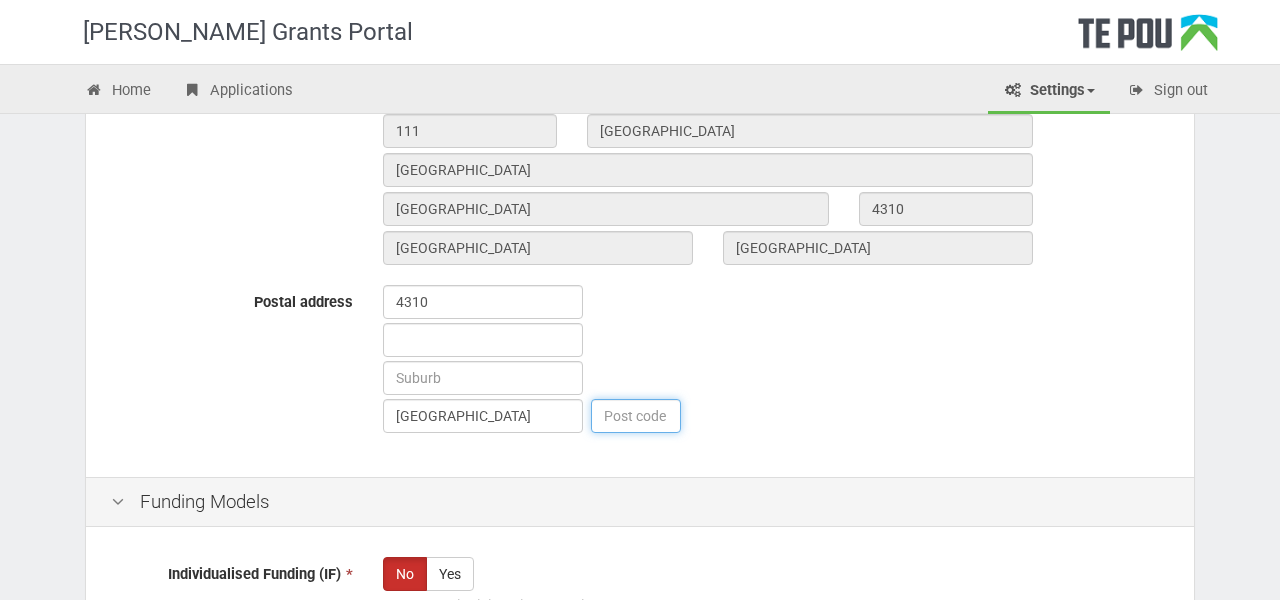 click at bounding box center (636, 416) 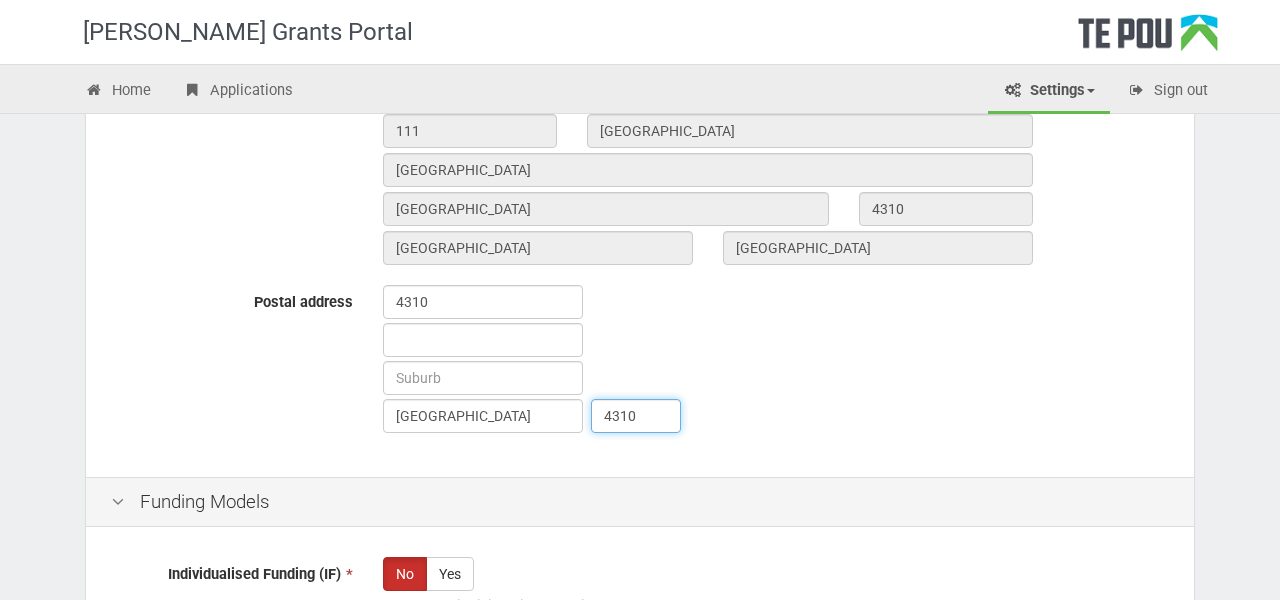type on "4310" 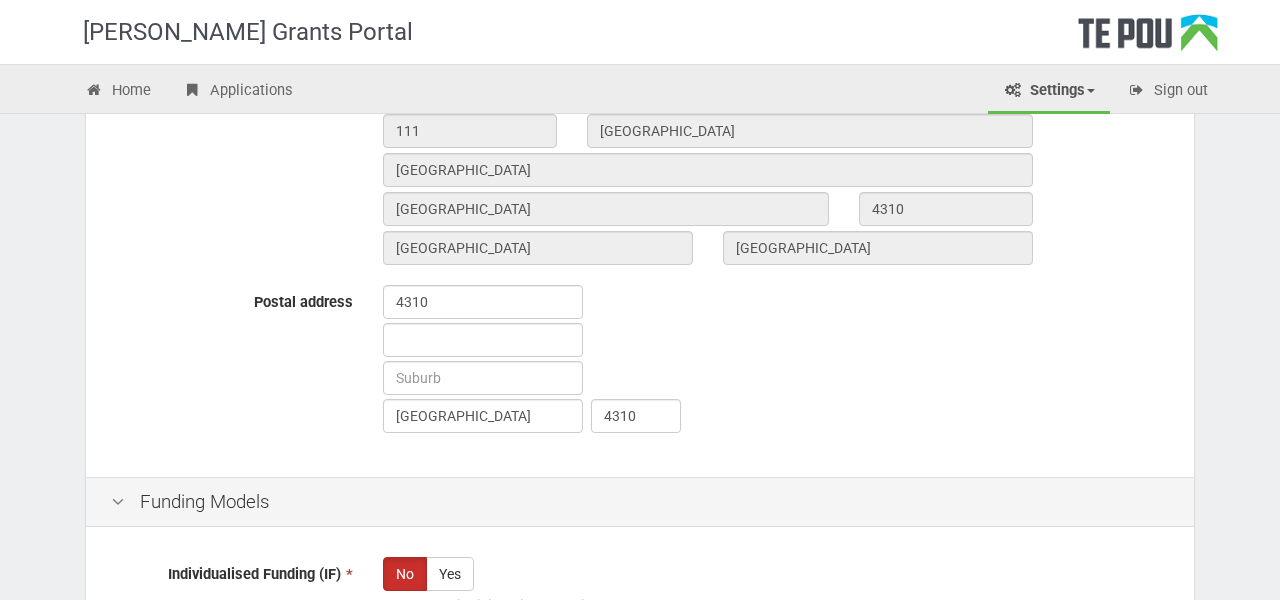 click on "4310
NEW PLYMOUTH
4310" at bounding box center [776, 361] 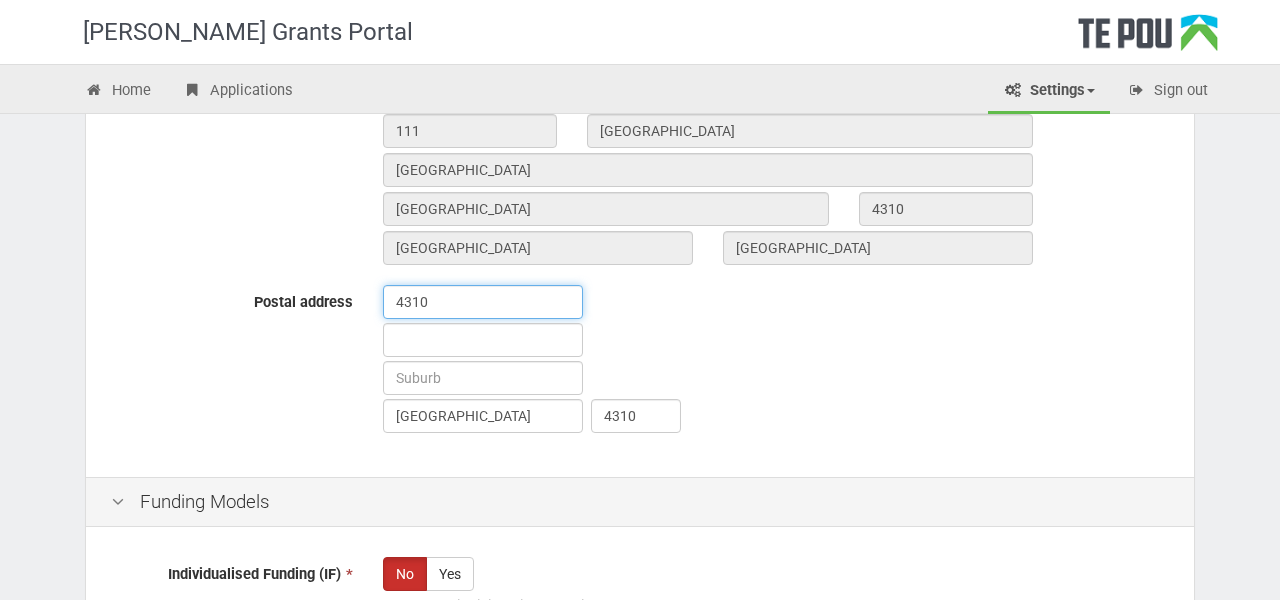 click on "4310" at bounding box center [483, 302] 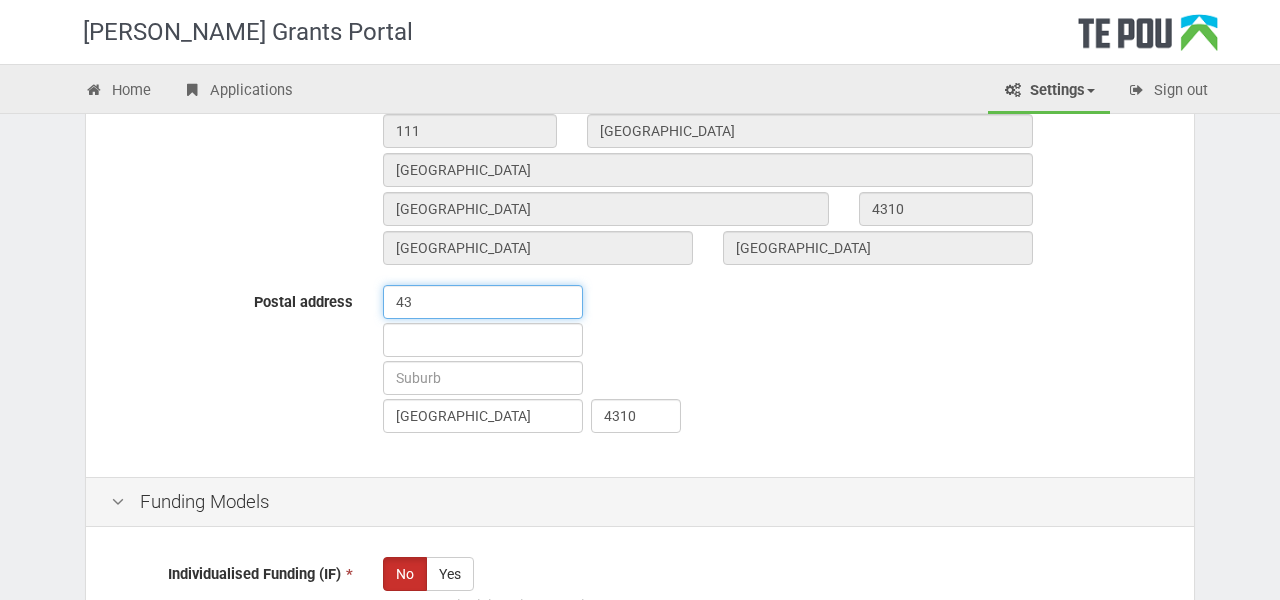 type on "4" 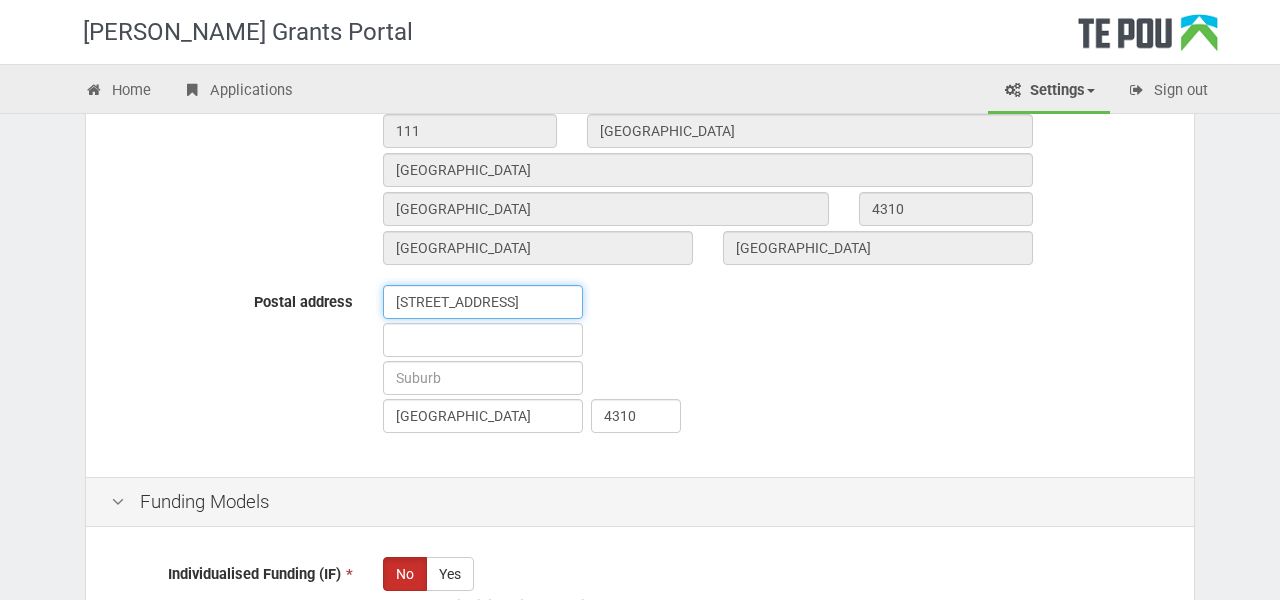 type on "111 YOUNG STREET" 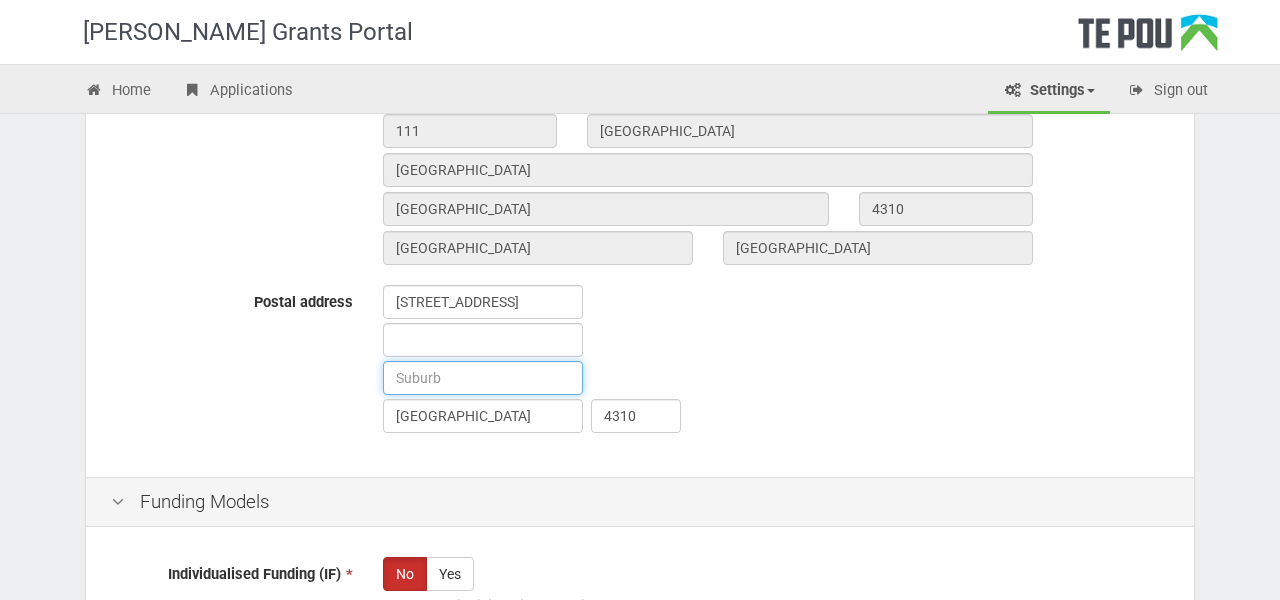 click at bounding box center (483, 378) 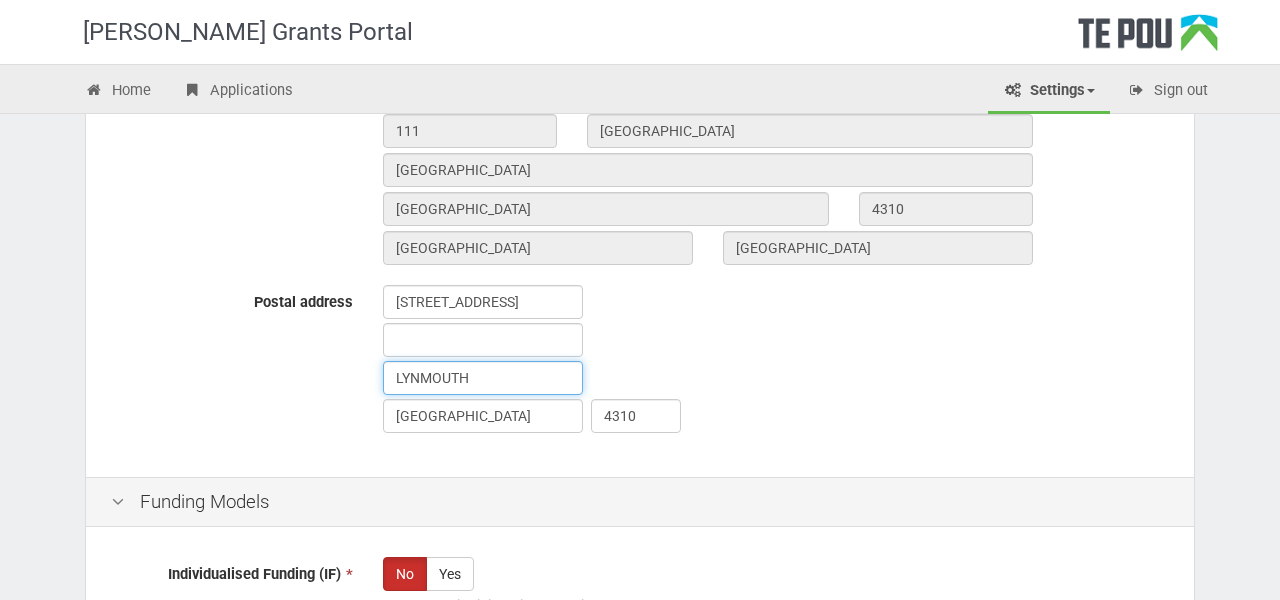 type on "LYNMOUTH" 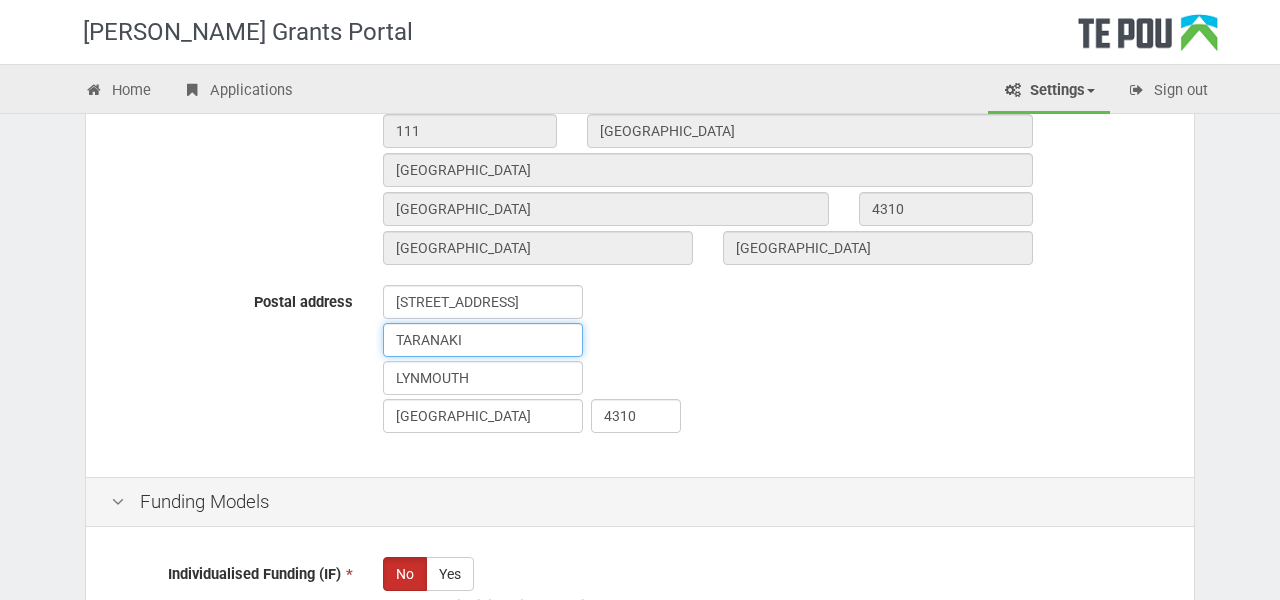 type on "TARANAKI" 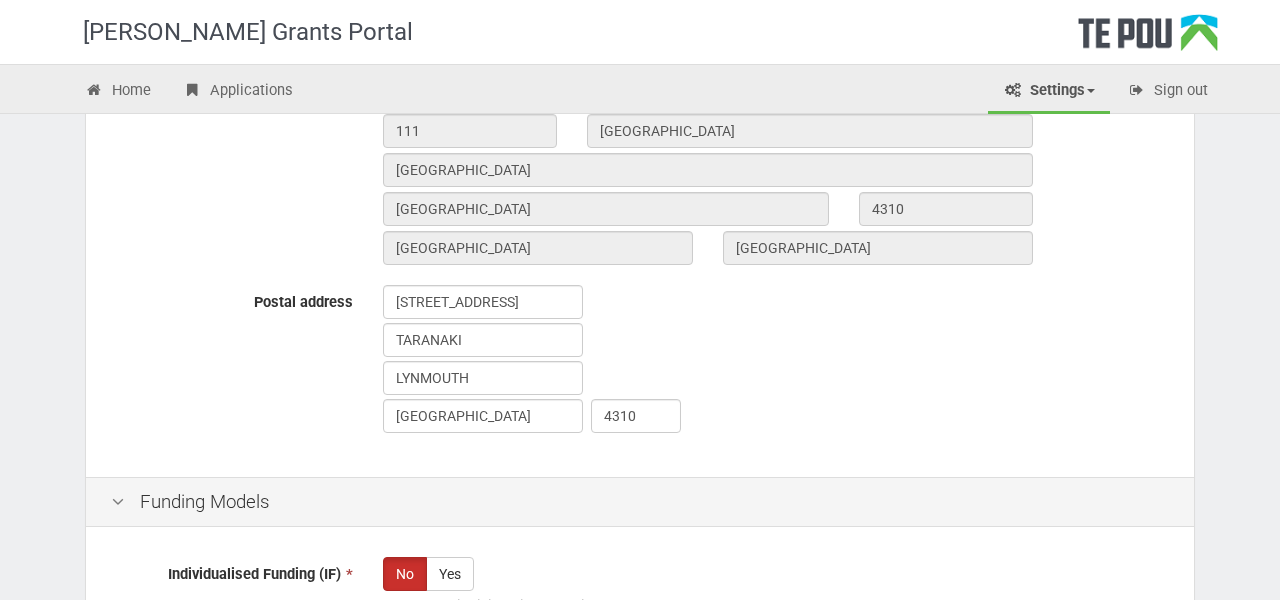 click on "111 YOUNG STREET
TARANAKI
LYNMOUTH
NEW PLYMOUTH
4310" at bounding box center (776, 361) 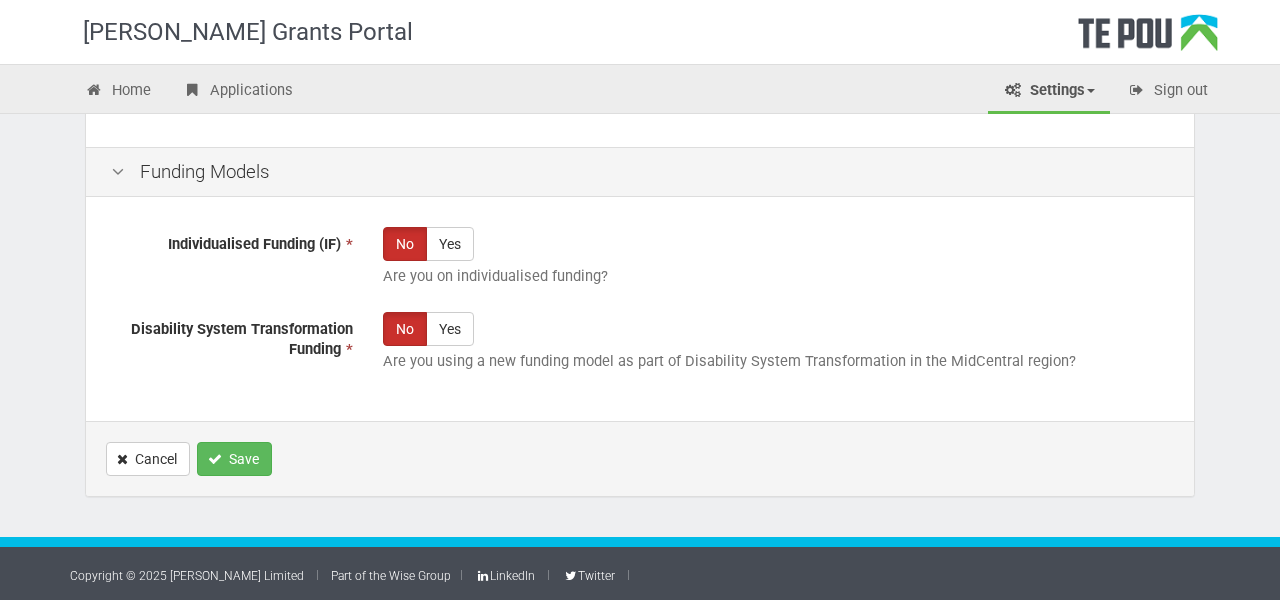 scroll, scrollTop: 1352, scrollLeft: 0, axis: vertical 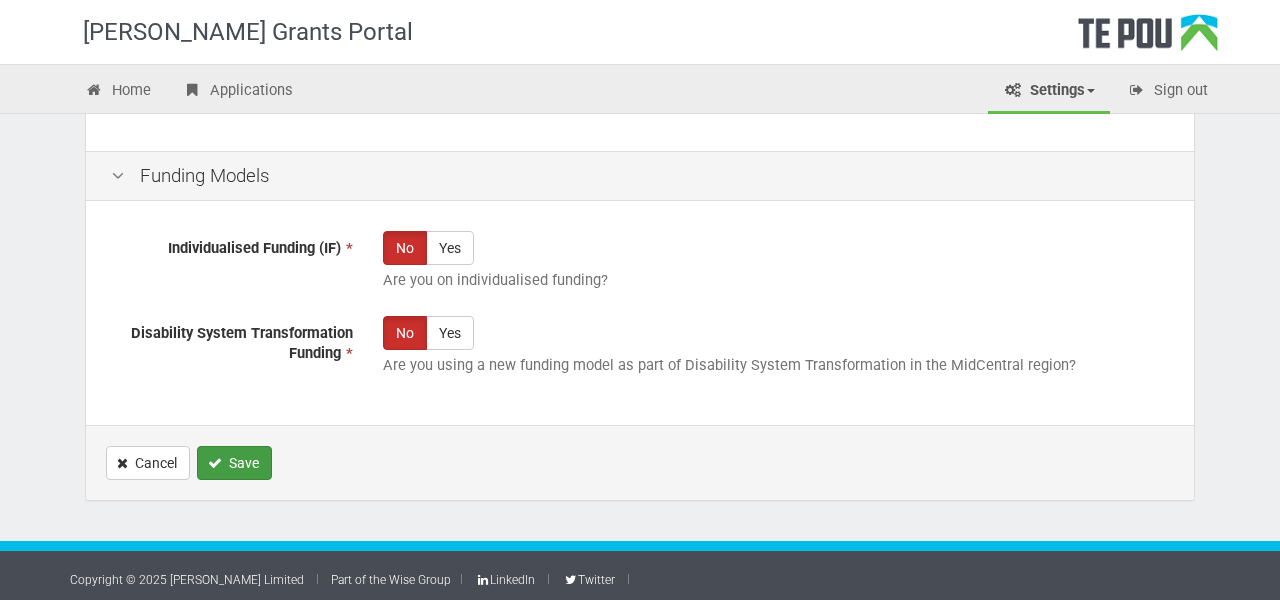 click on "Save" at bounding box center [234, 463] 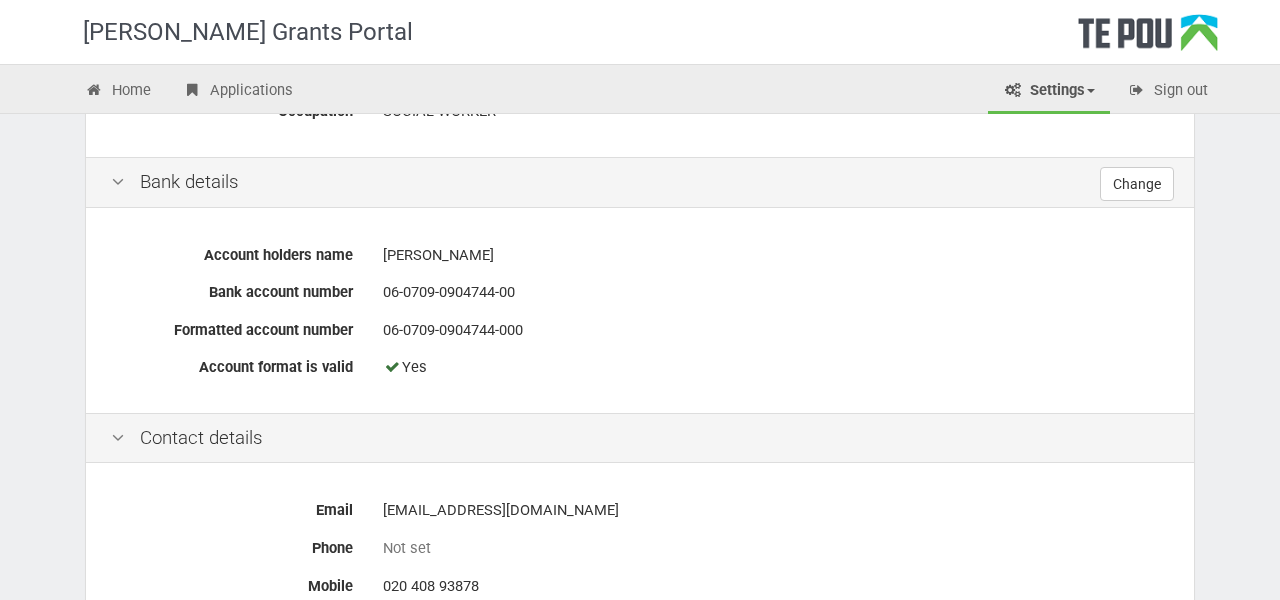 scroll, scrollTop: 601, scrollLeft: 0, axis: vertical 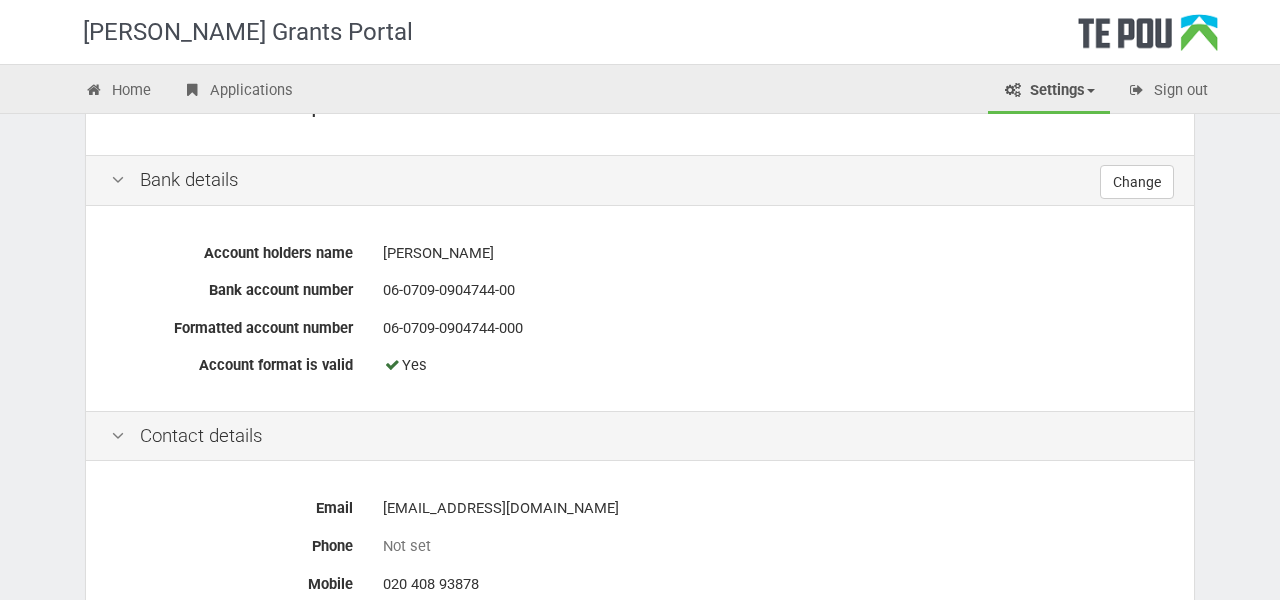 drag, startPoint x: 828, startPoint y: 272, endPoint x: 847, endPoint y: 256, distance: 24.839485 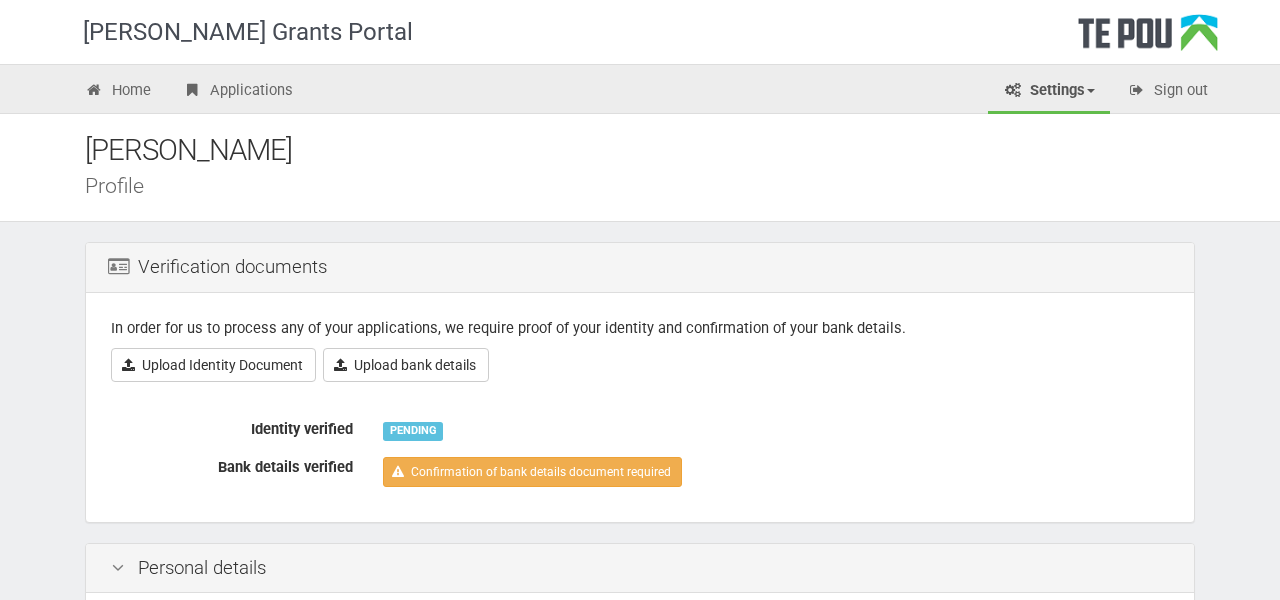 scroll, scrollTop: 0, scrollLeft: 0, axis: both 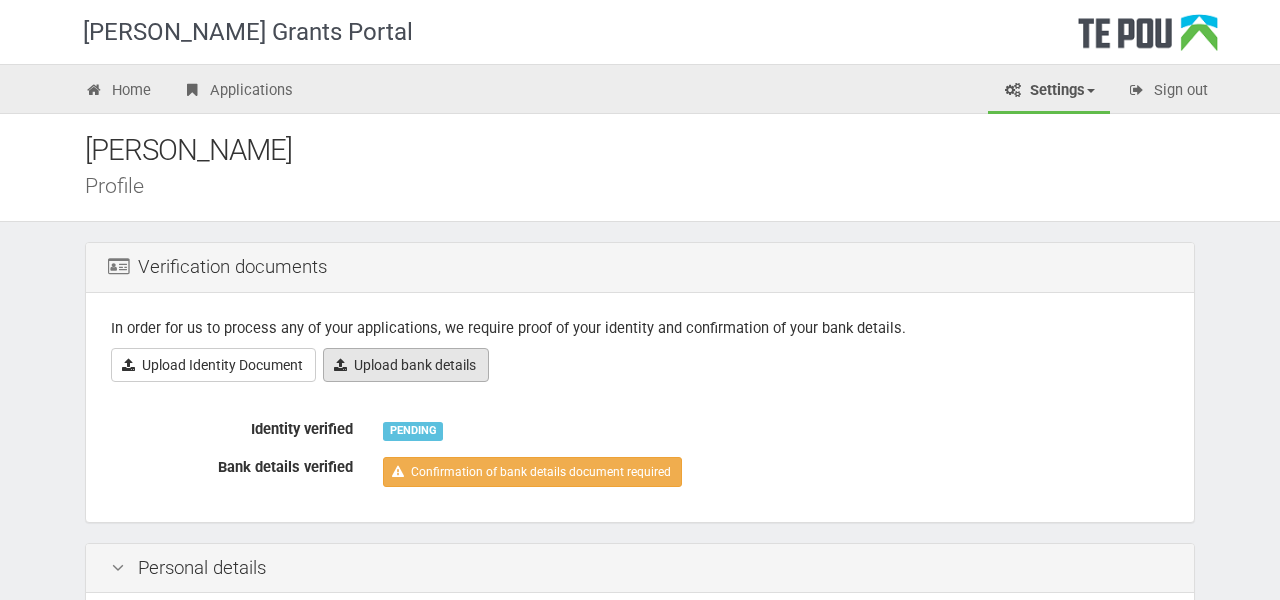 click on "Upload bank details" at bounding box center (406, 365) 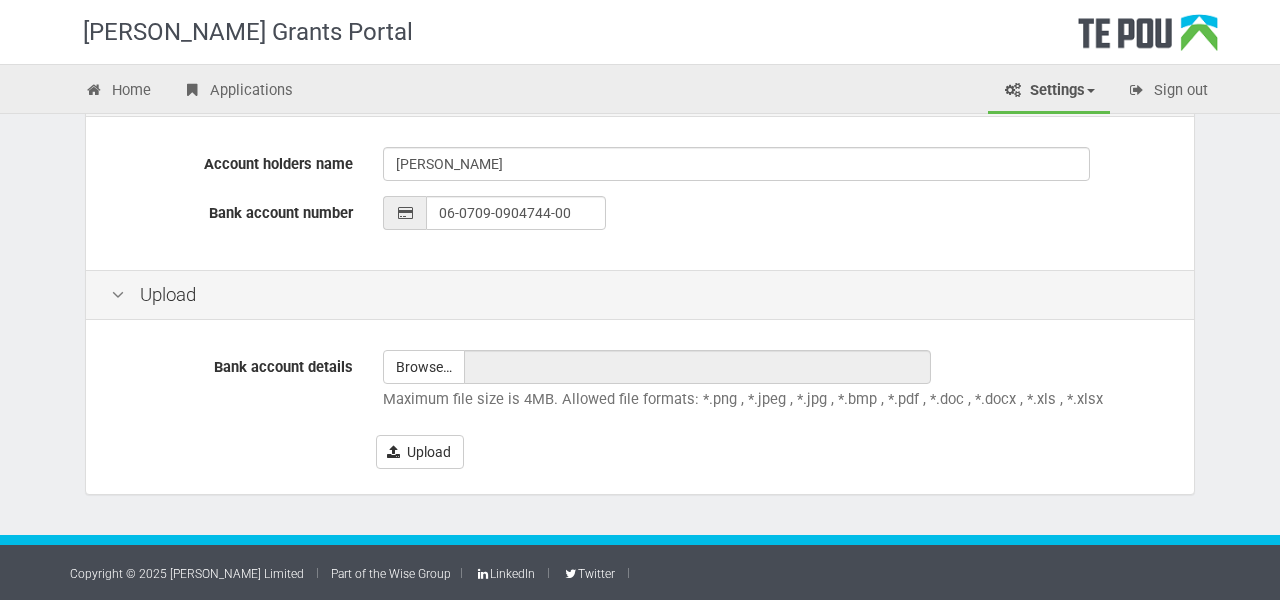 scroll, scrollTop: 543, scrollLeft: 0, axis: vertical 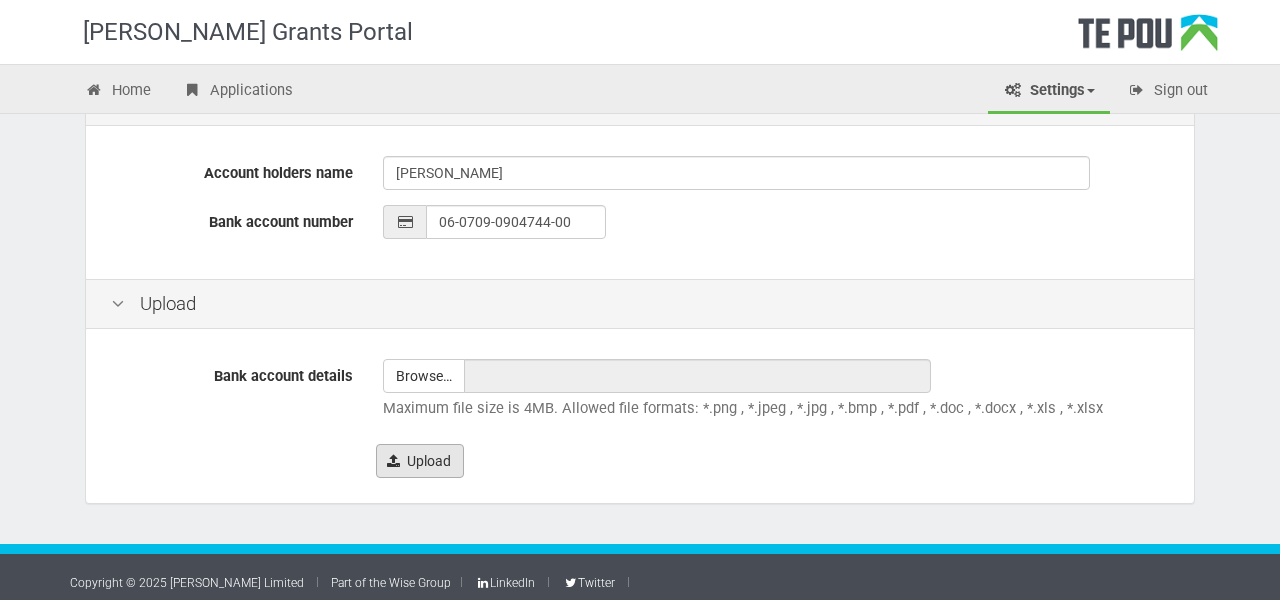 click on "Upload" at bounding box center (420, 461) 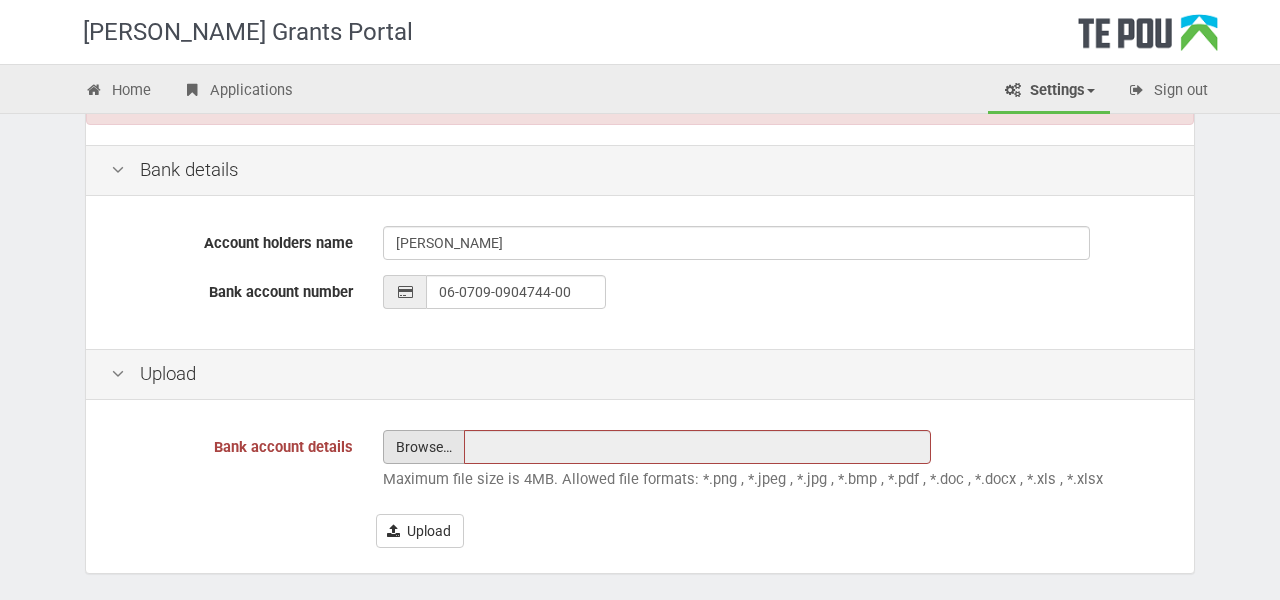 click at bounding box center [424, 447] 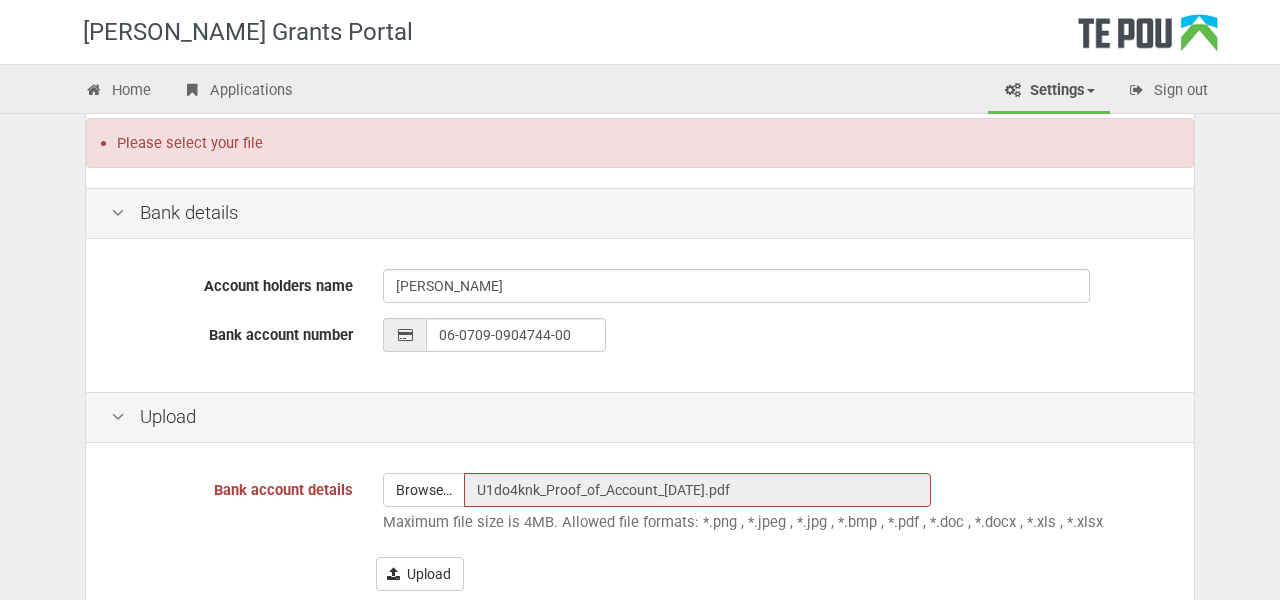 scroll, scrollTop: 615, scrollLeft: 0, axis: vertical 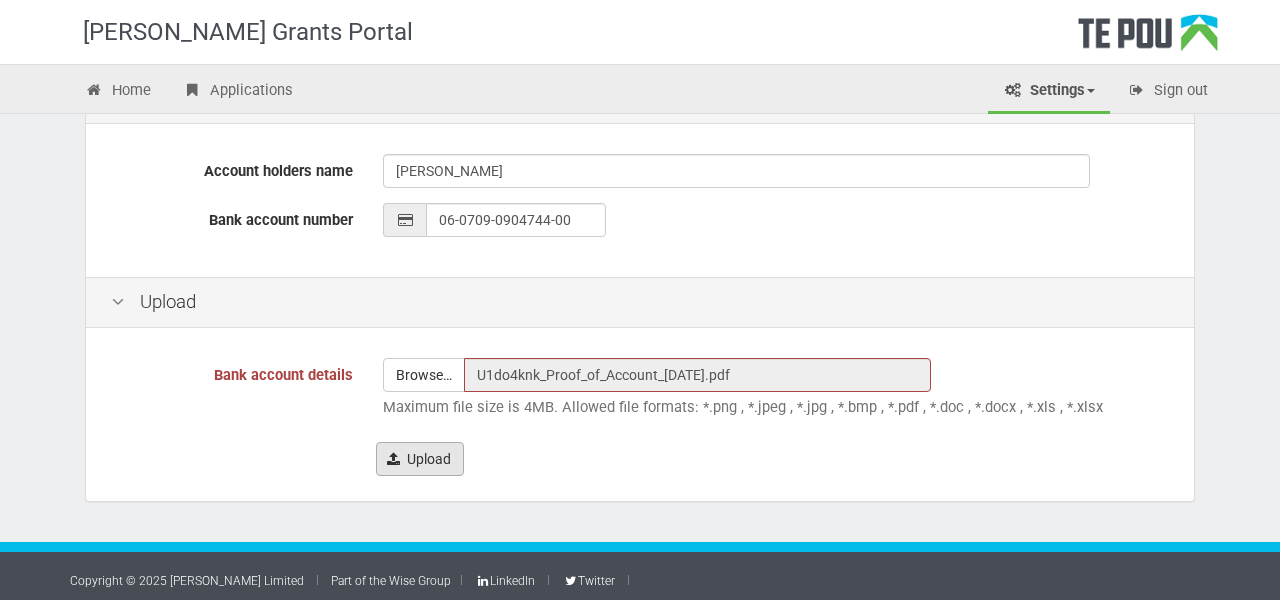 click on "Upload" at bounding box center [420, 459] 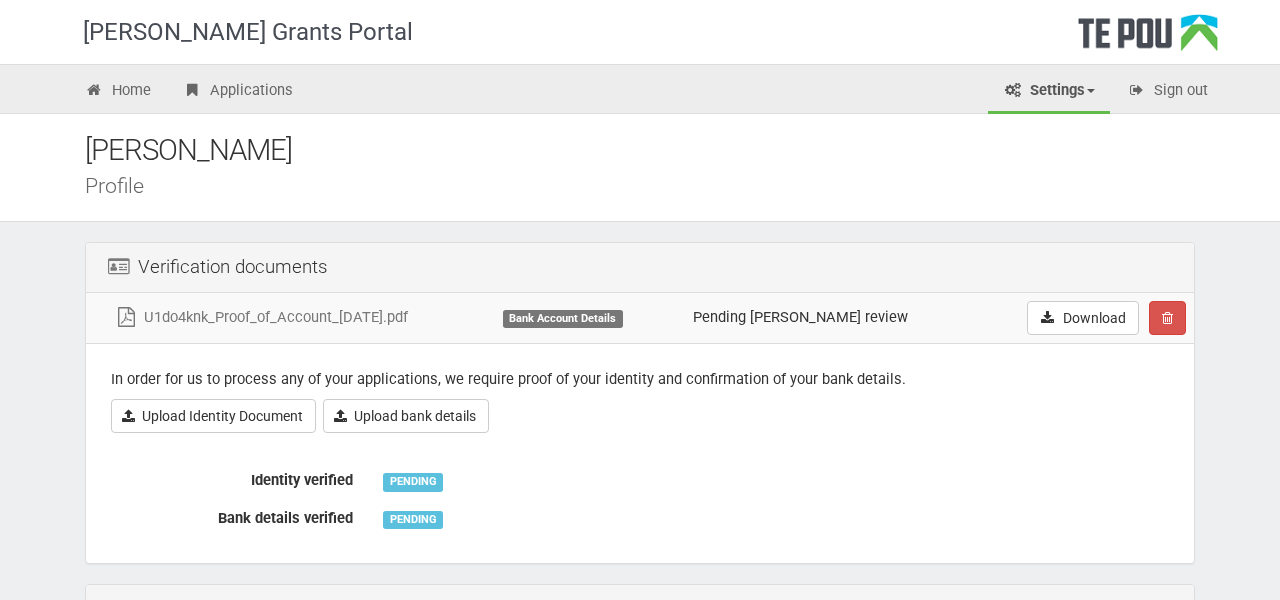 scroll, scrollTop: 0, scrollLeft: 0, axis: both 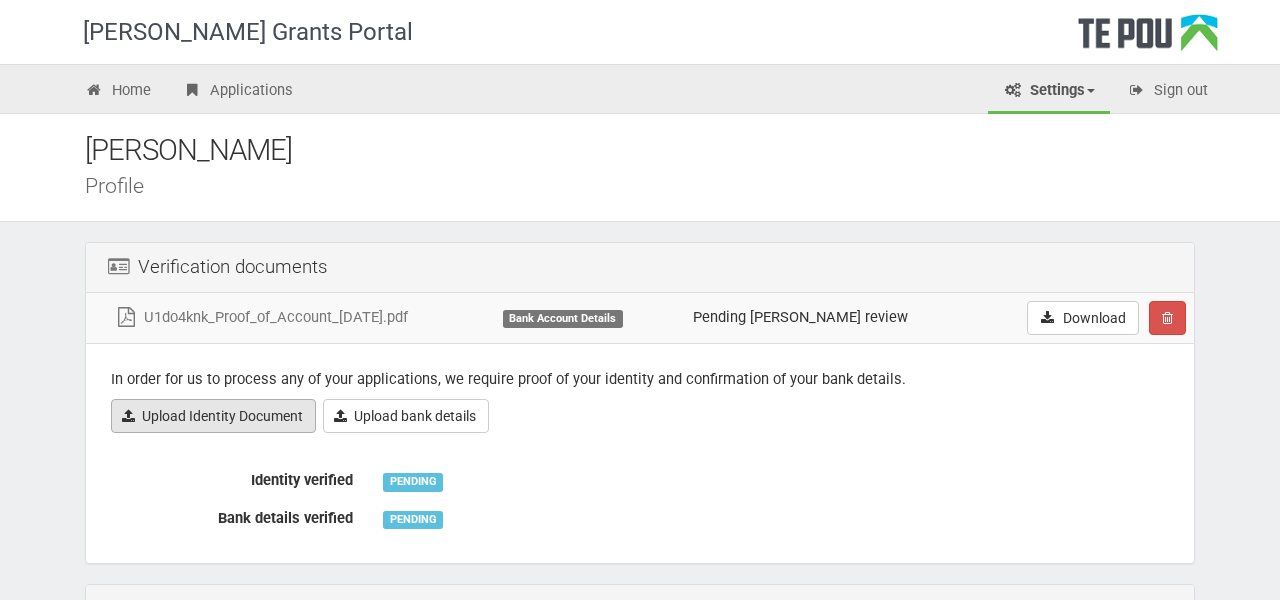 click on "Upload Identity Document" at bounding box center (213, 416) 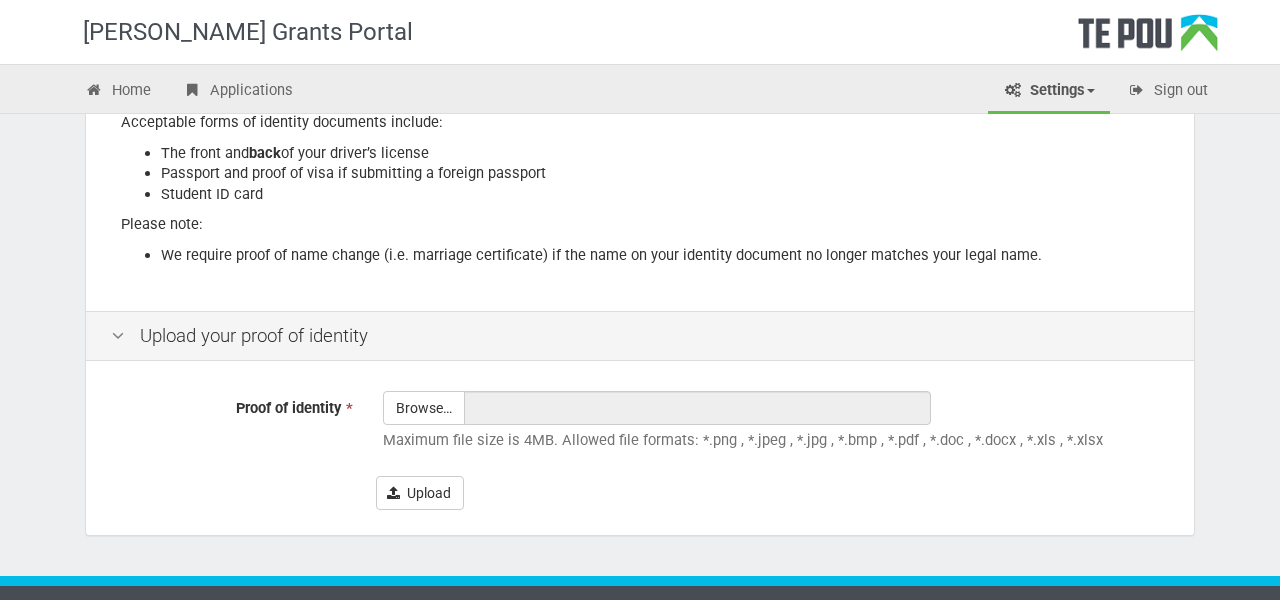 scroll, scrollTop: 361, scrollLeft: 0, axis: vertical 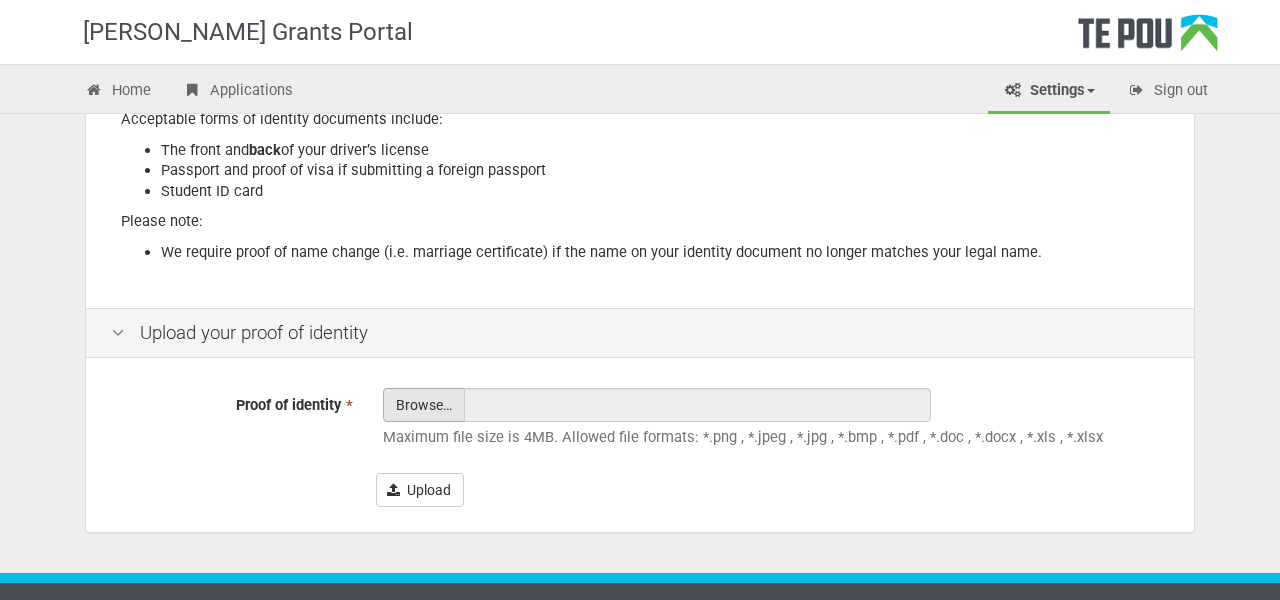 click on "Proof of identity *" at bounding box center (424, 460) 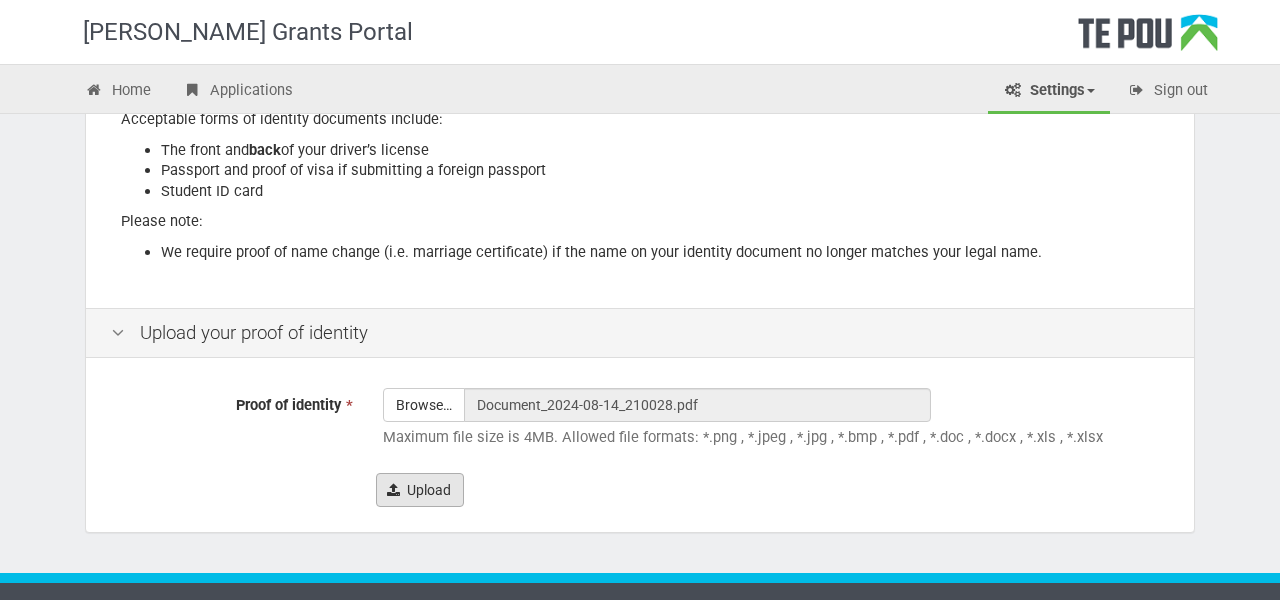 click on "Upload" at bounding box center (420, 490) 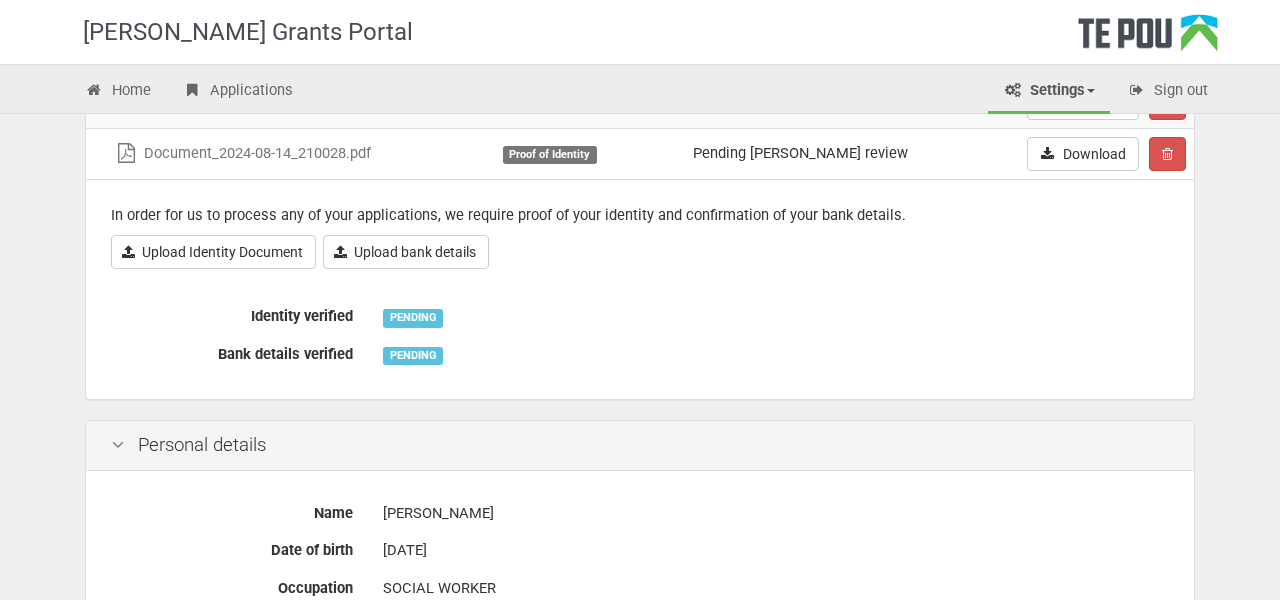 scroll, scrollTop: 193, scrollLeft: 0, axis: vertical 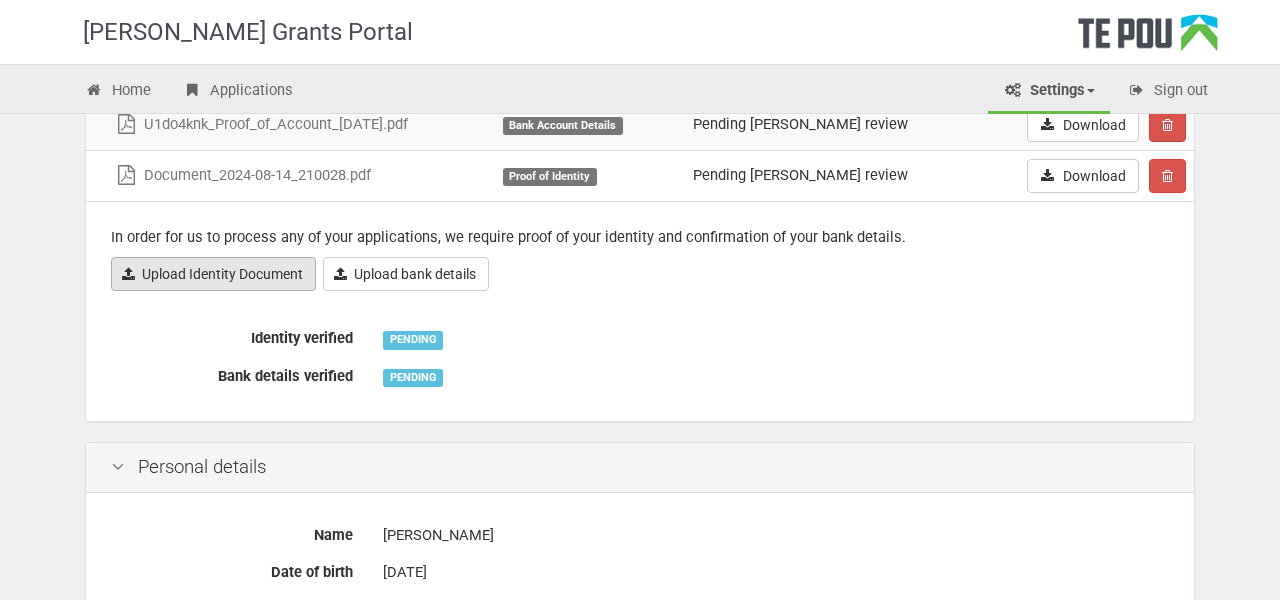 click on "Upload Identity Document" at bounding box center [213, 274] 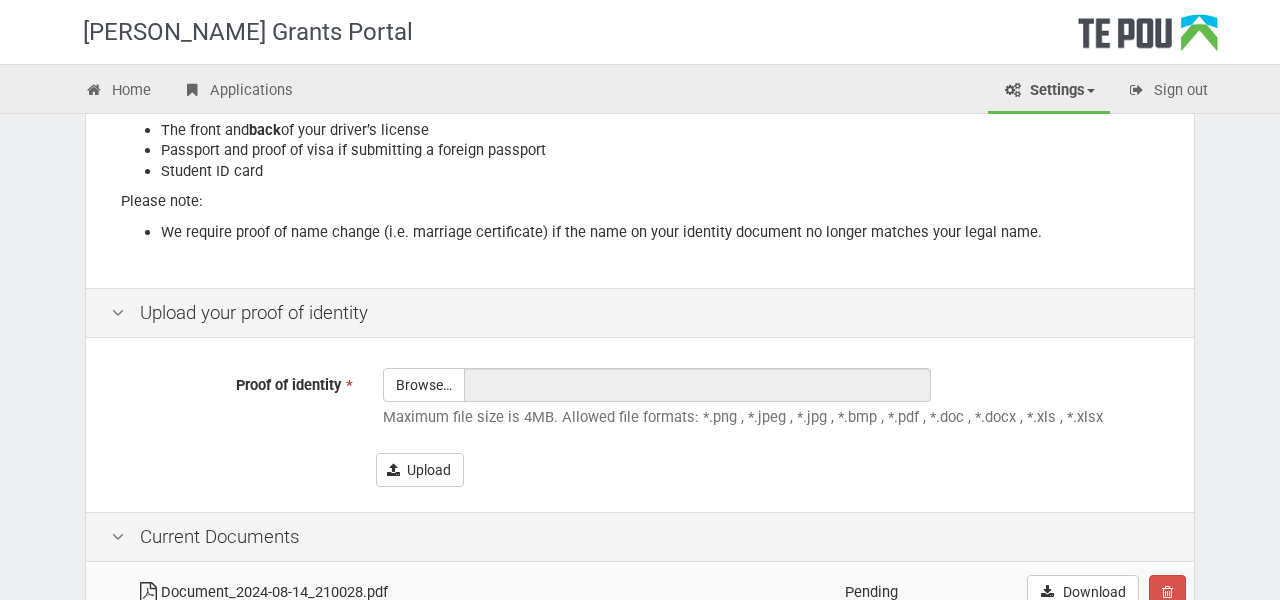 scroll, scrollTop: 421, scrollLeft: 0, axis: vertical 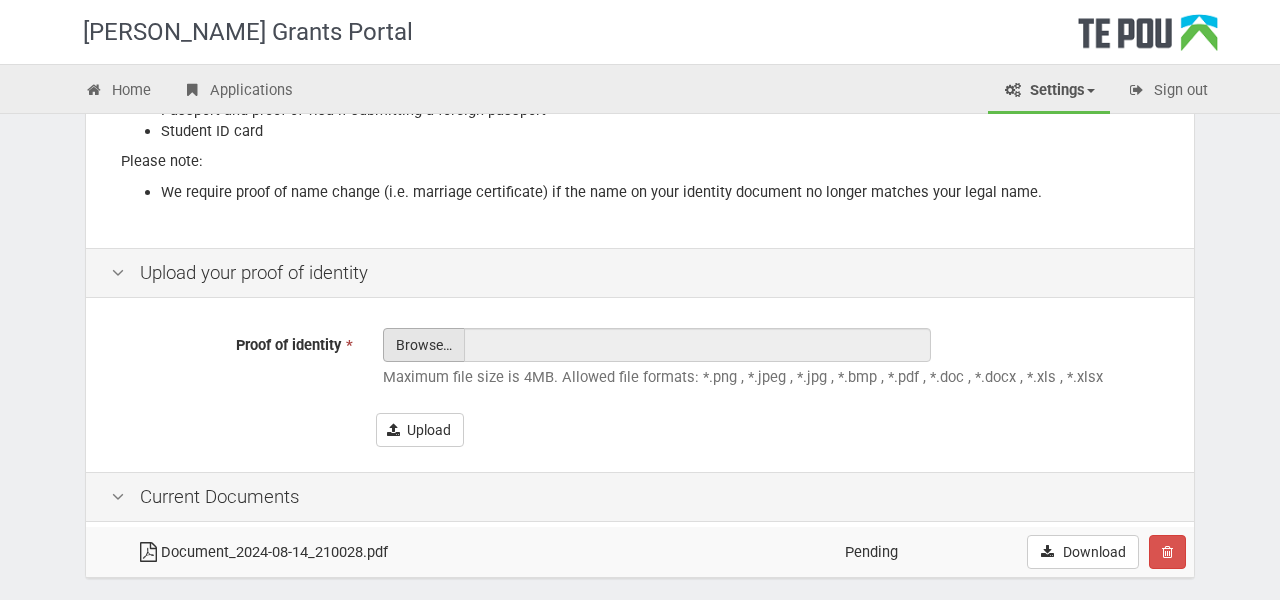 click on "Proof of identity *" at bounding box center [424, 400] 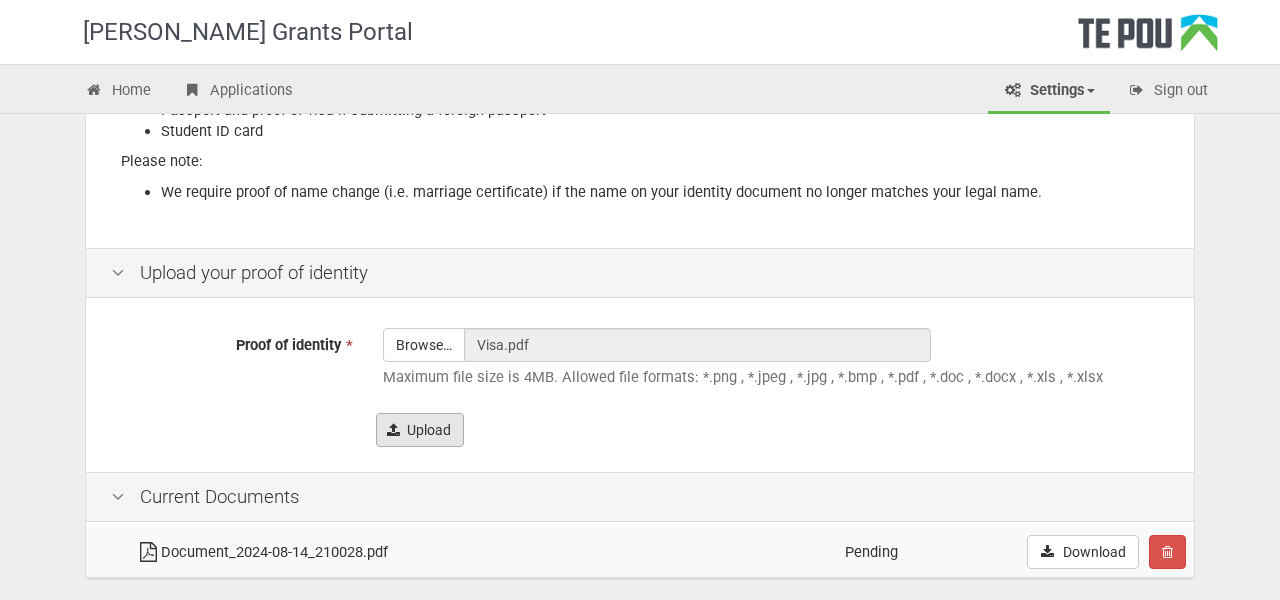 click on "Upload" at bounding box center [420, 430] 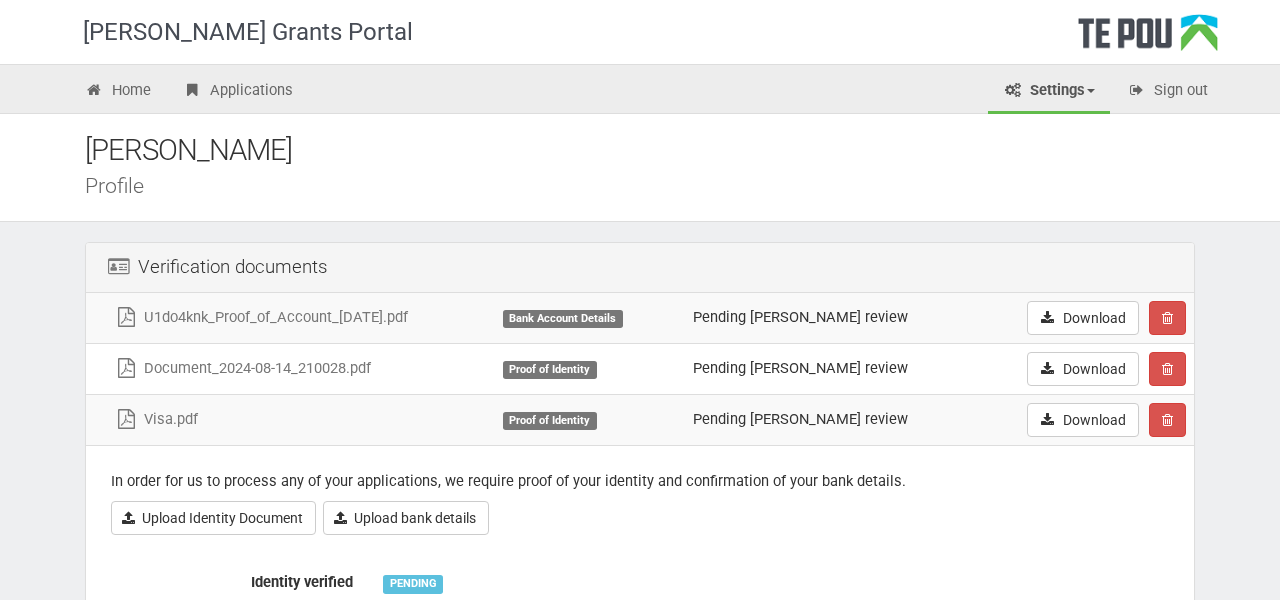 scroll, scrollTop: 0, scrollLeft: 0, axis: both 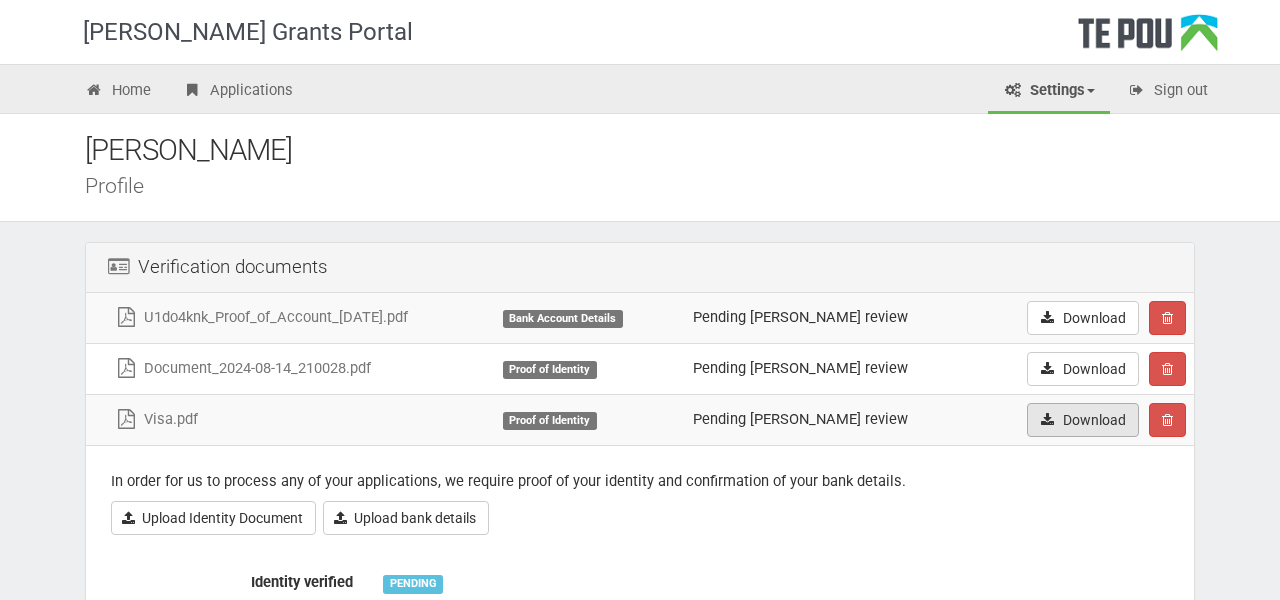 click on "Download" at bounding box center [1083, 420] 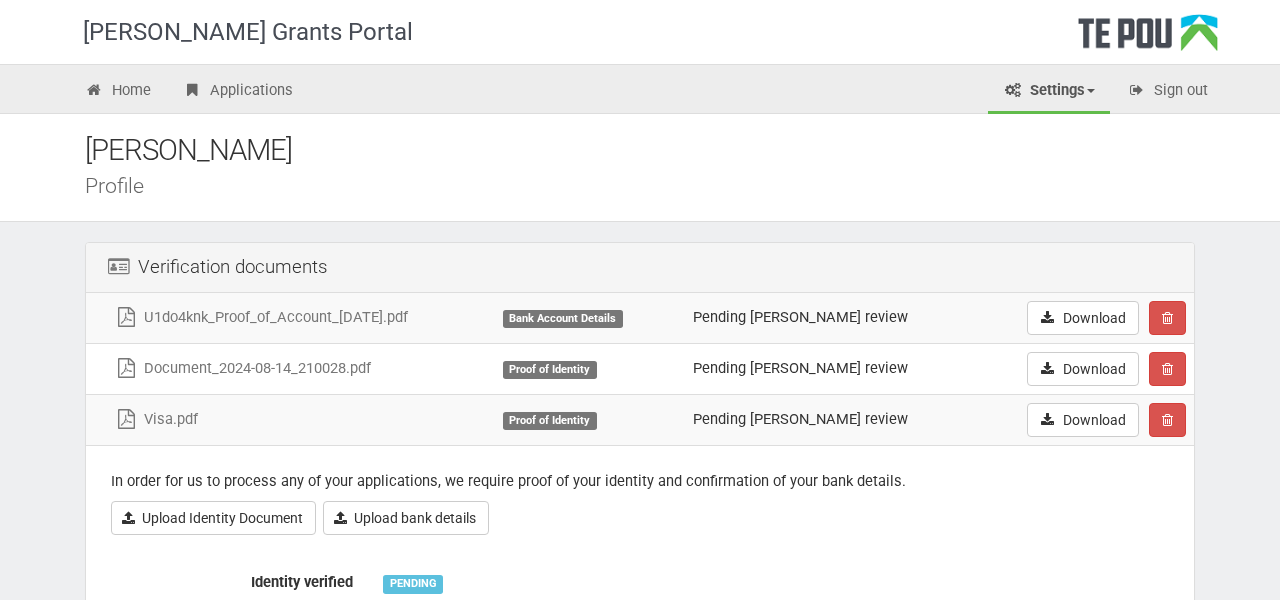 scroll, scrollTop: 0, scrollLeft: 0, axis: both 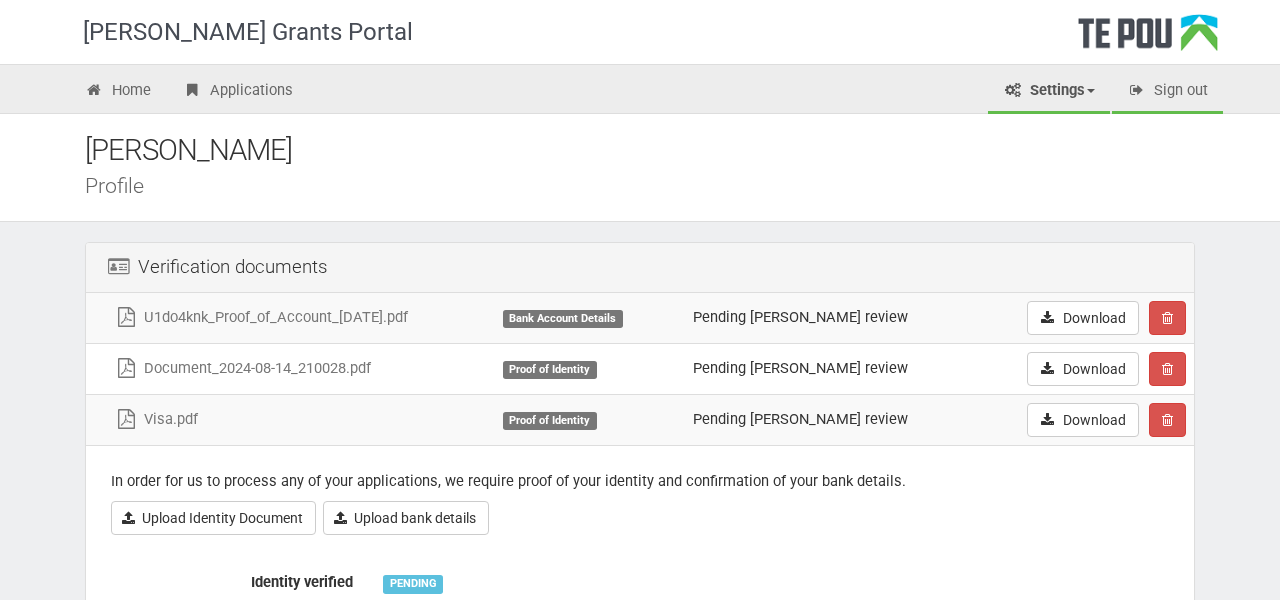 click on "Sign out" at bounding box center [1167, 92] 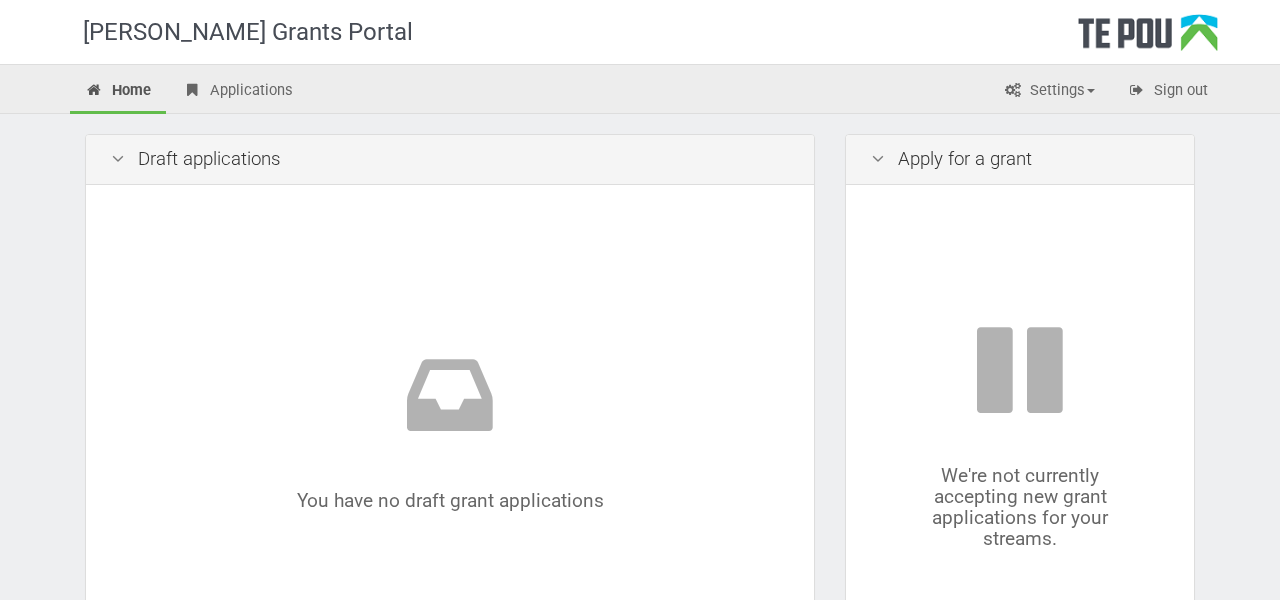 scroll, scrollTop: 0, scrollLeft: 0, axis: both 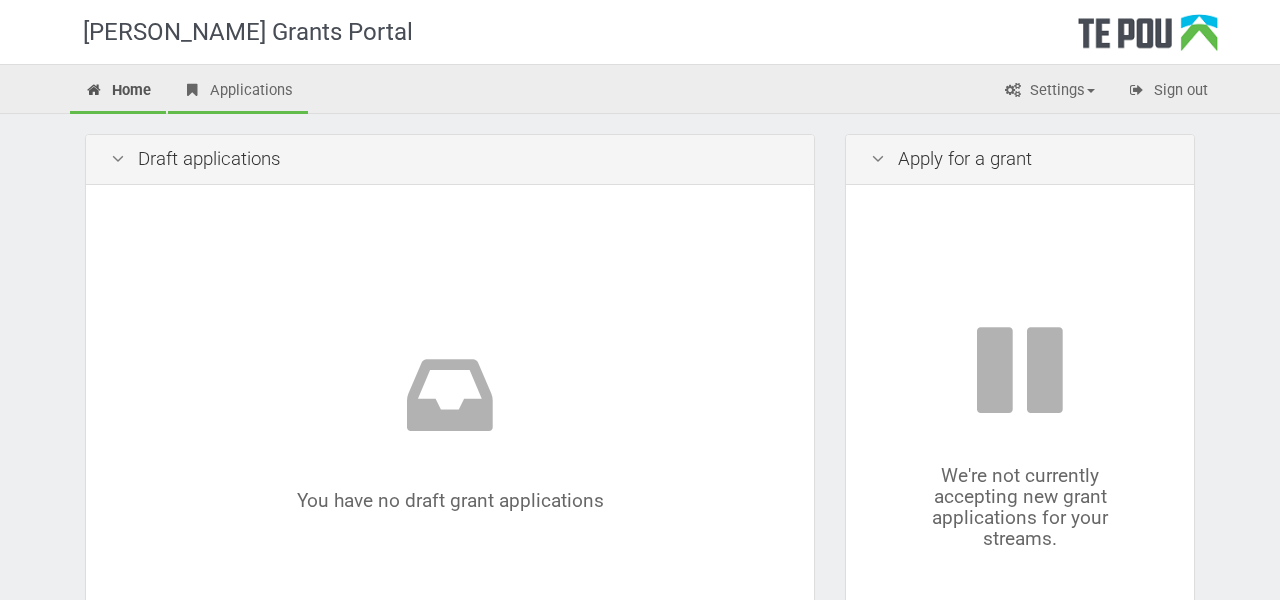 click on "Applications" at bounding box center (238, 92) 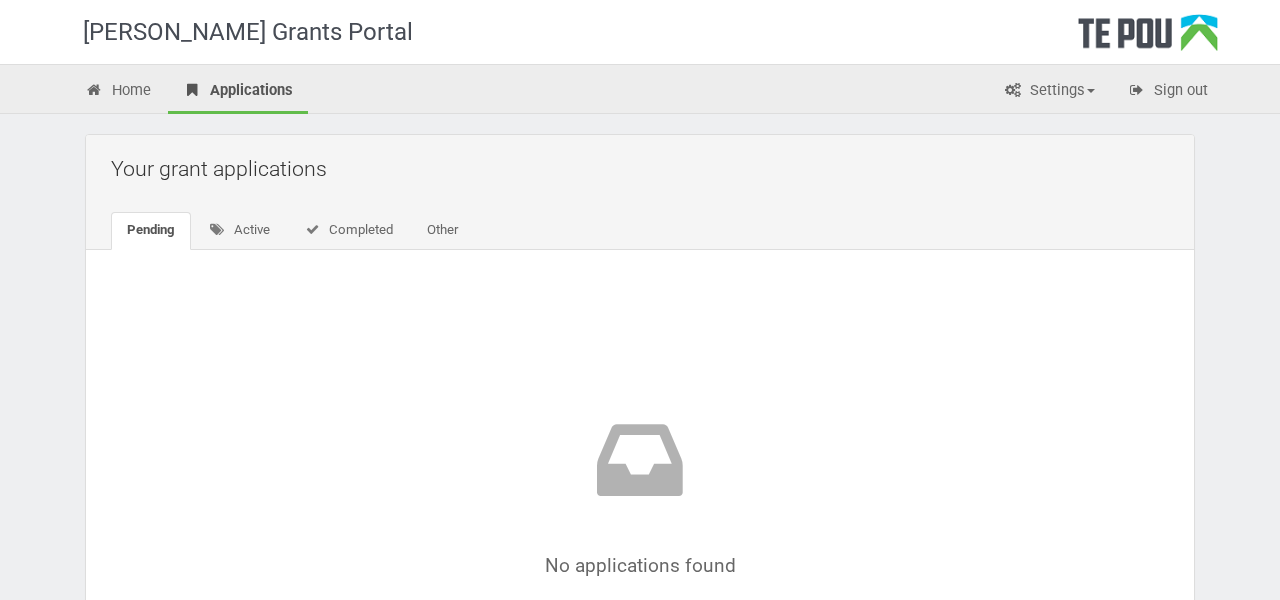 scroll, scrollTop: 0, scrollLeft: 0, axis: both 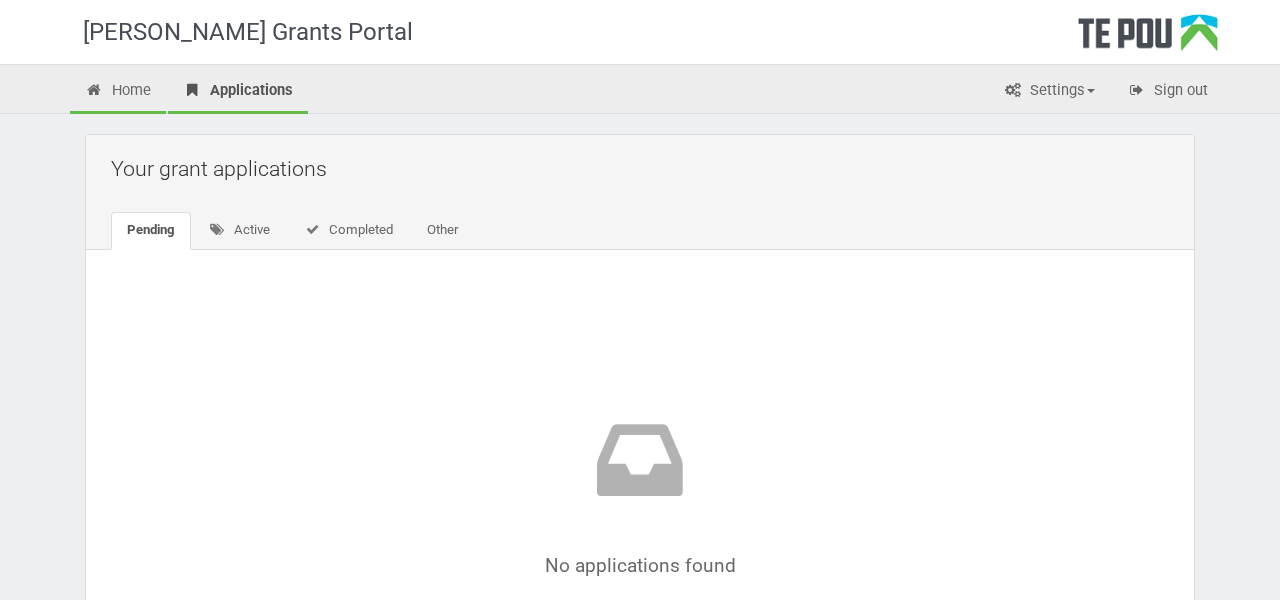 click on "Home" at bounding box center (118, 92) 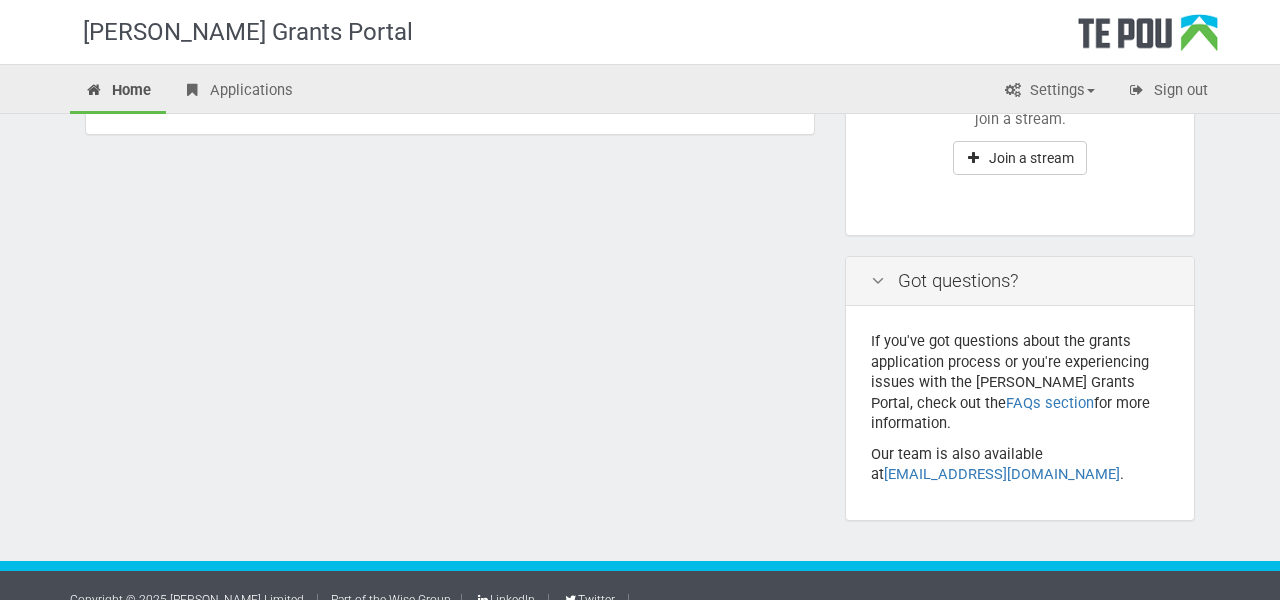 scroll, scrollTop: 582, scrollLeft: 0, axis: vertical 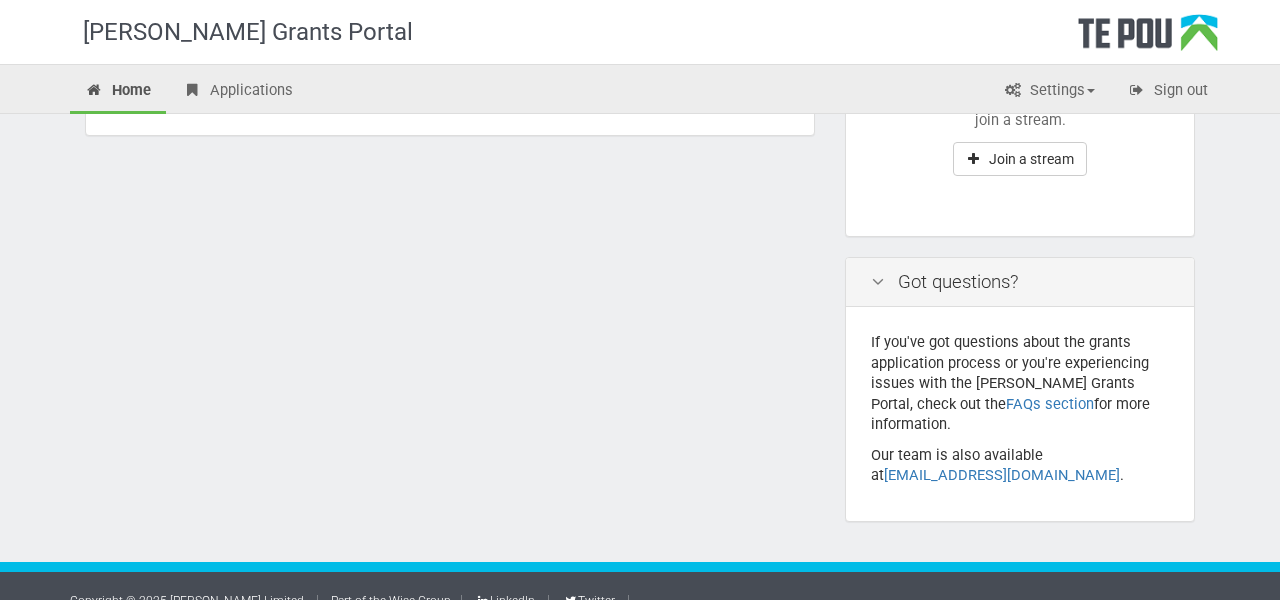 click on "Home" at bounding box center (118, 92) 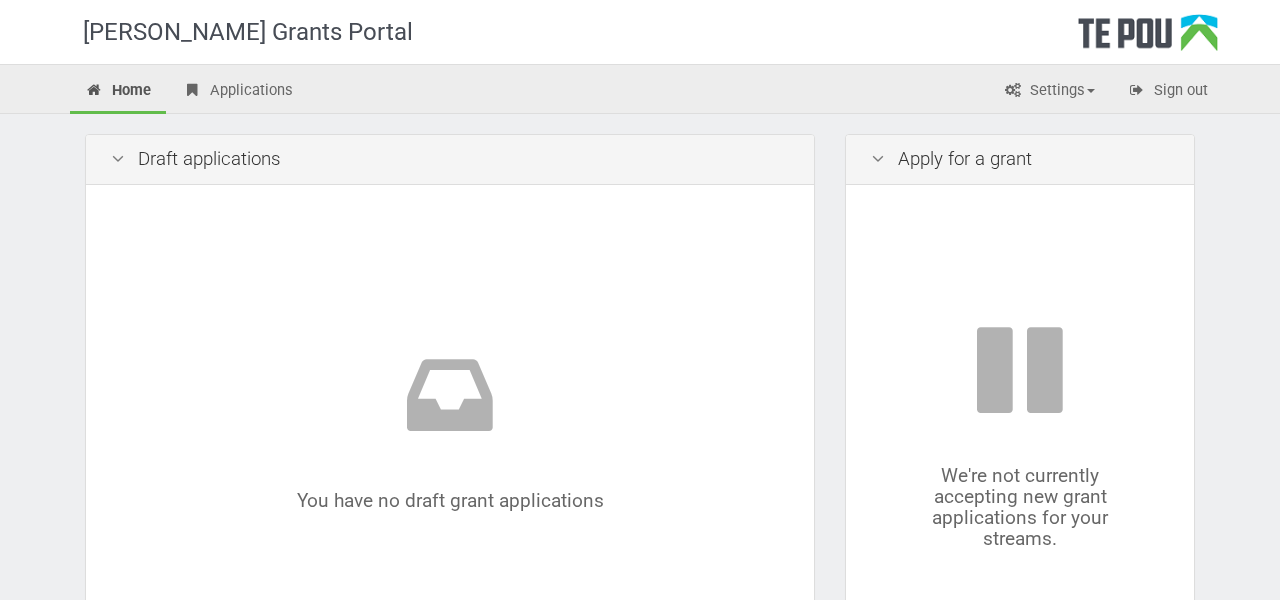 scroll, scrollTop: 0, scrollLeft: 0, axis: both 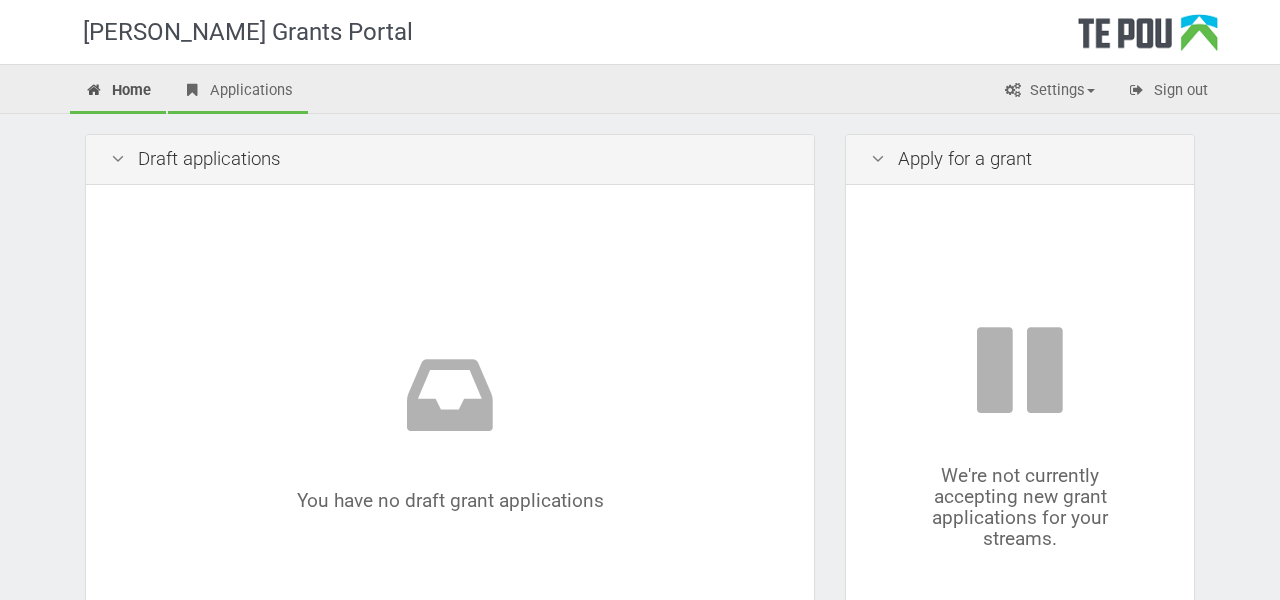 click on "Applications" at bounding box center (238, 92) 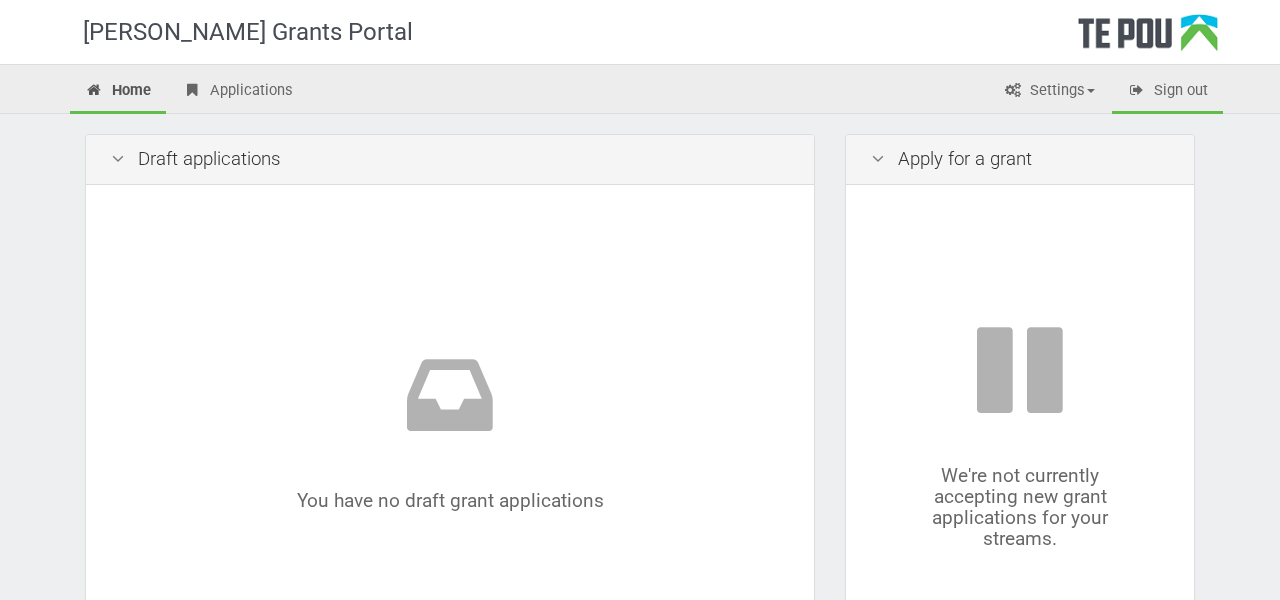 click on "Sign out" at bounding box center [1167, 92] 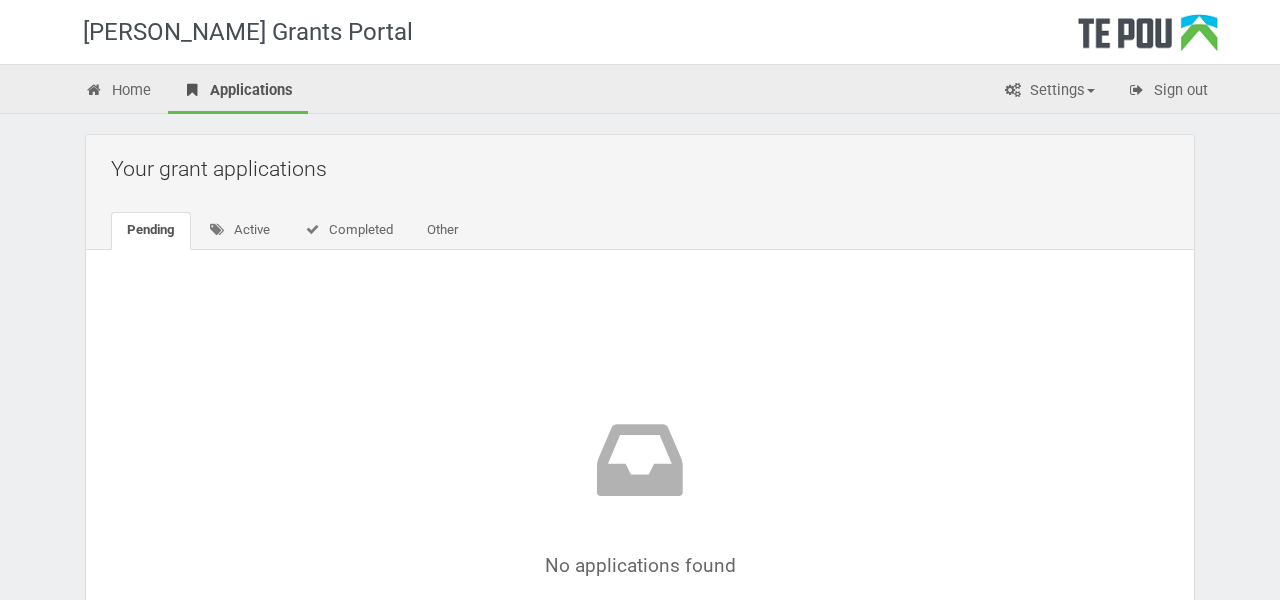 scroll, scrollTop: 0, scrollLeft: 0, axis: both 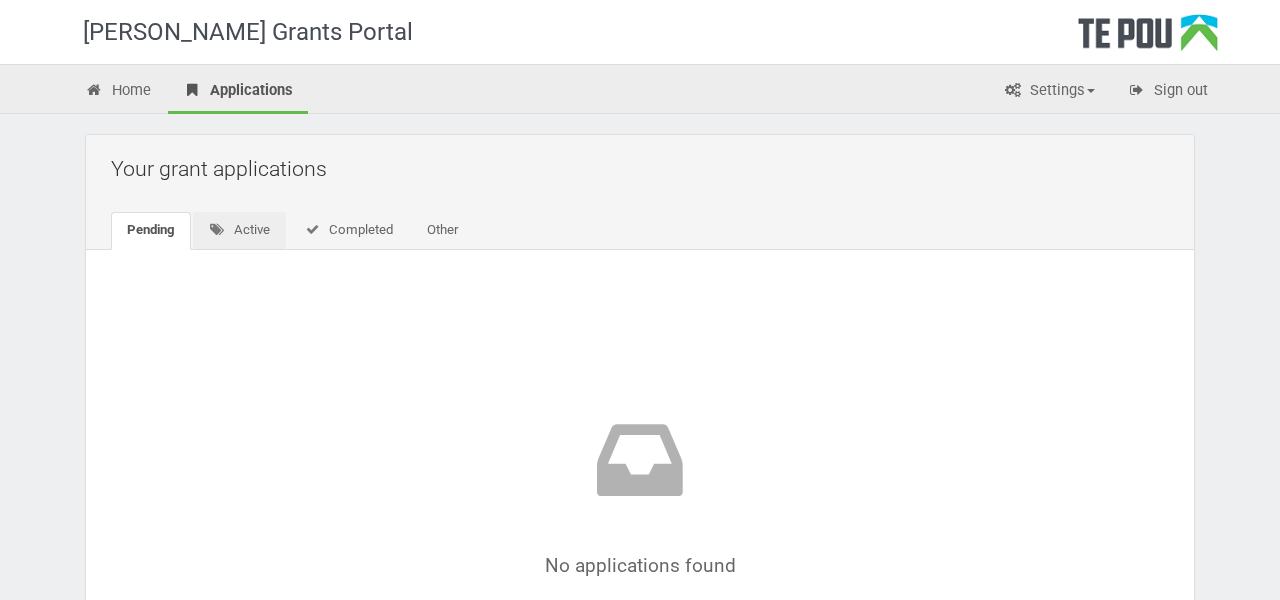click on "Active" at bounding box center (239, 231) 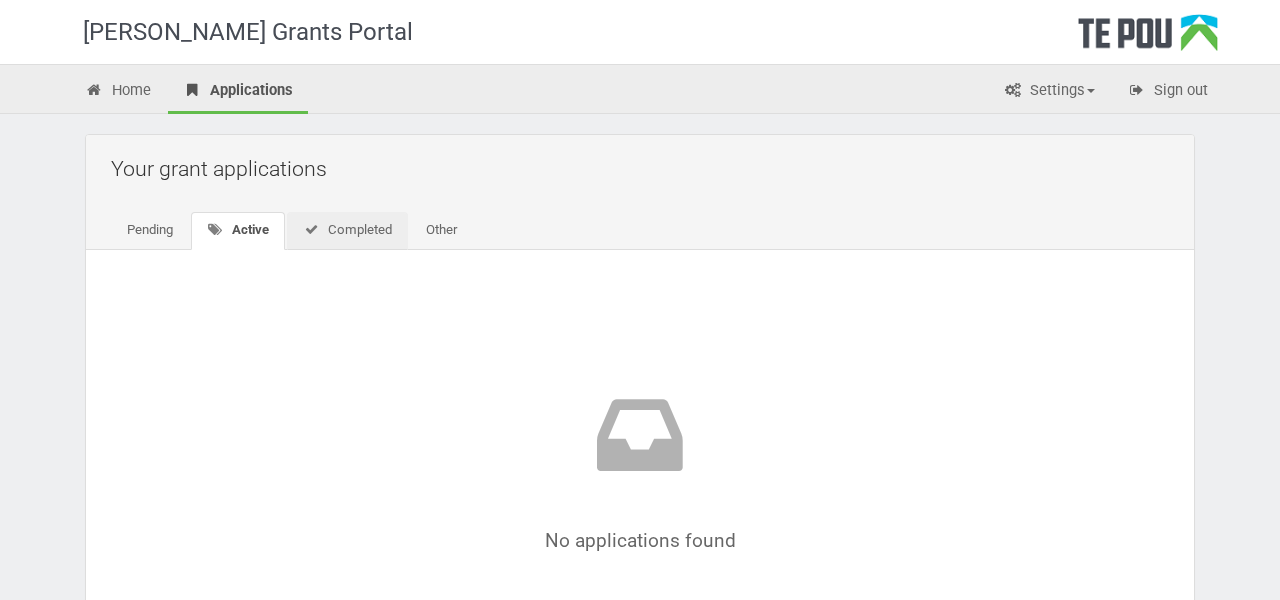 click on "Completed" at bounding box center (347, 231) 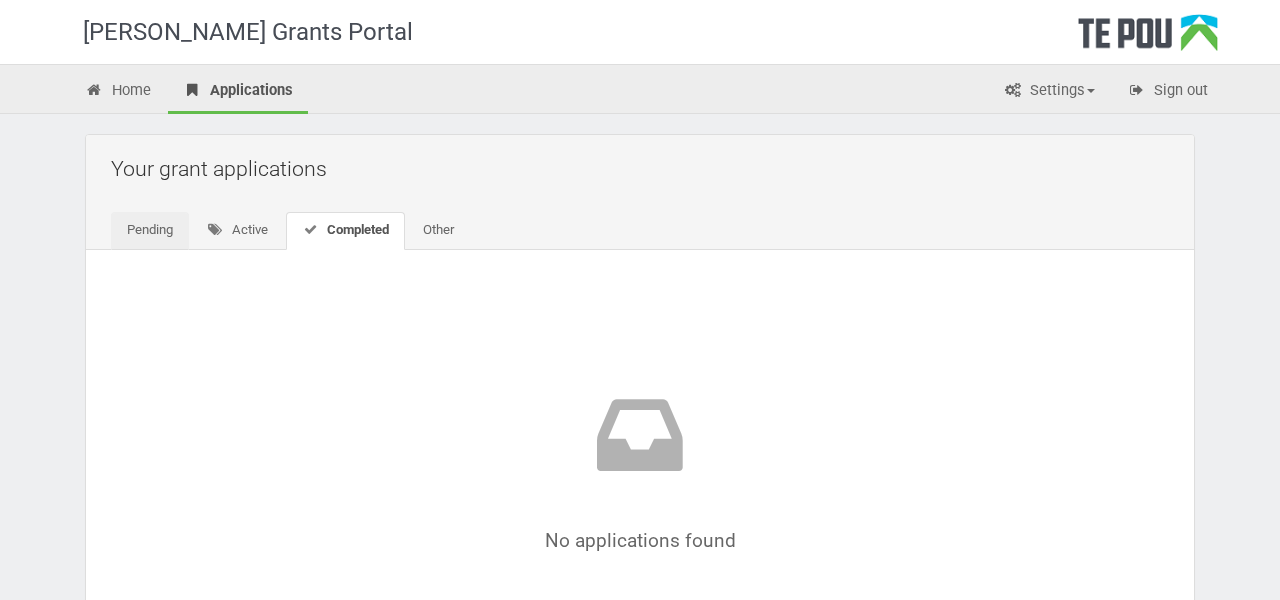 click on "Pending" at bounding box center [150, 231] 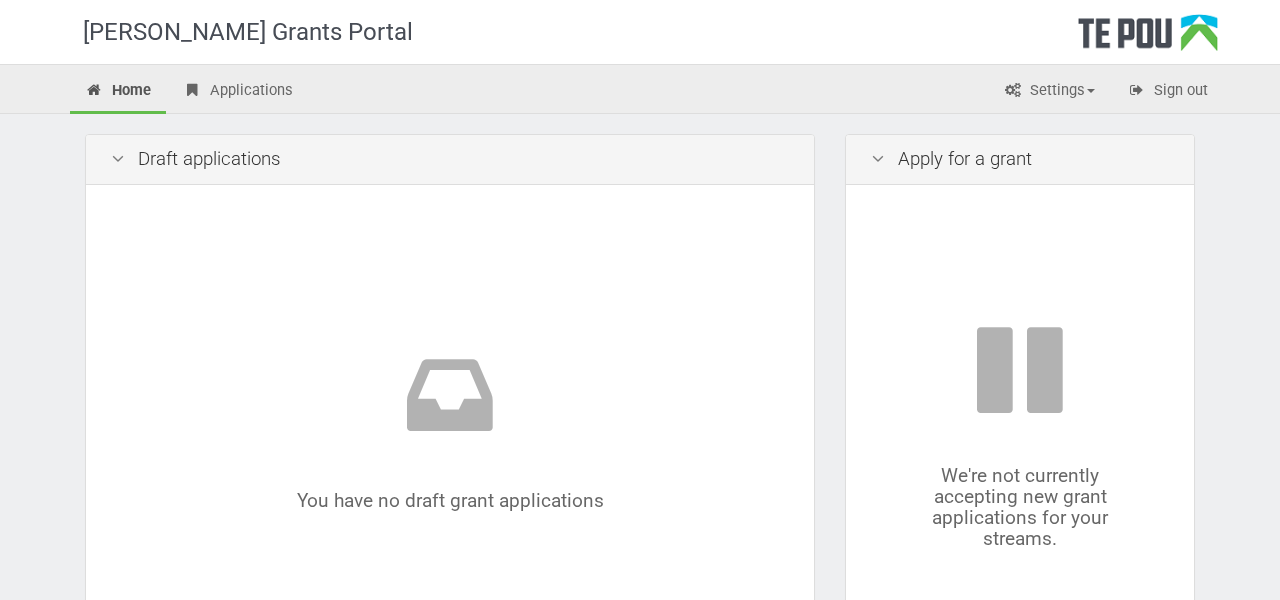 scroll, scrollTop: 0, scrollLeft: 0, axis: both 